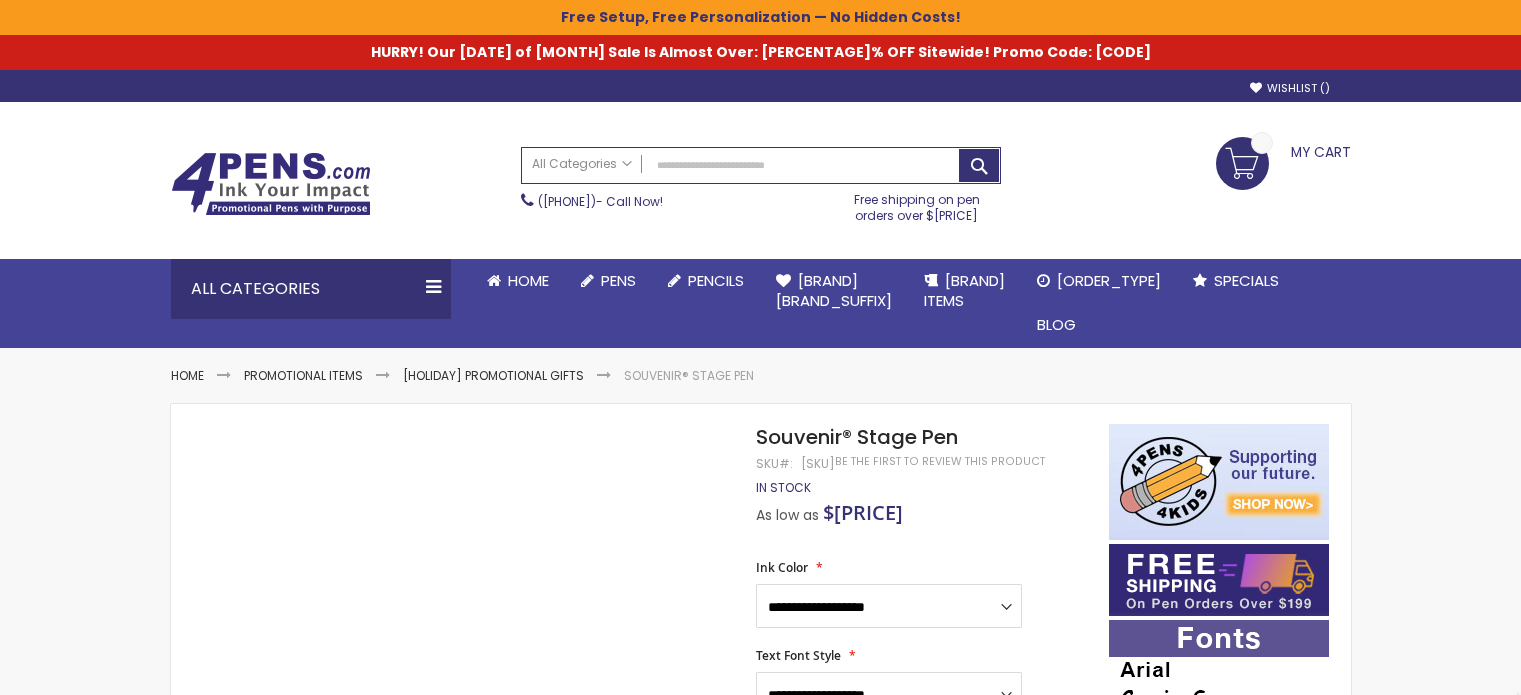 scroll, scrollTop: 0, scrollLeft: 0, axis: both 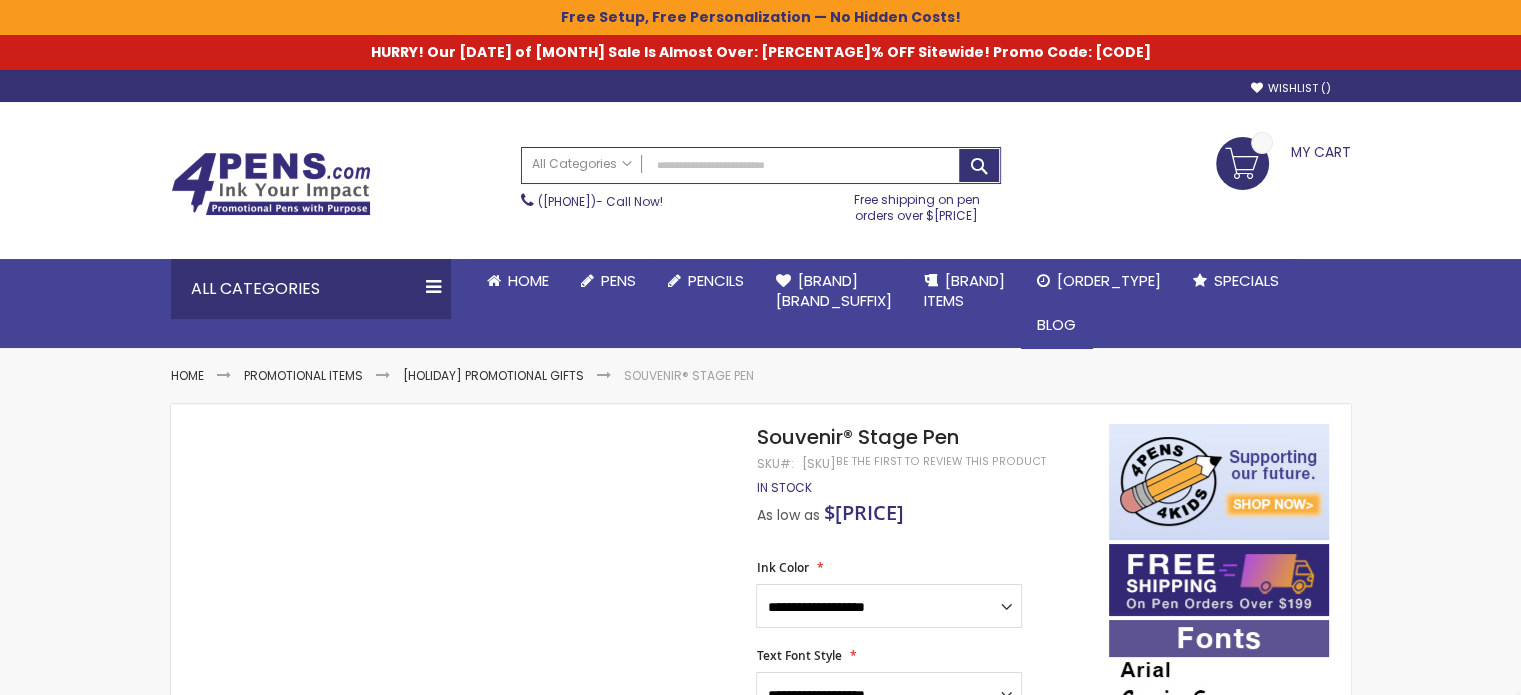 click on "Search
All Categories
All Categories
Pens Plastic Pens Metal Pens Grip Pens Laser Engraved Pens LaserMax® Pens Retractable Pens Wedding Pens BIC® Pens Gel Pens Value Pens Stylus Pens Light Up Pens Stick Pens Mirror Etched Twist Pen Rollerball Antimicrobial Pens Low Minimum Pens Blue ink Pens Pen Gift Sets Hybrid ink Pens Full Color Logo Pens Eco Friendly Pens Novelty Pens USA Pens Multi Color Pens Executive Pens Scented Pens Garland Pens Highlighters New Pens Bestseller Pens Church Pens and Religious Gifts Pencils Carpenter Pencils Mechanical Pencils Custom Golf Pencils Standard #2 Pencils hp-featured Realtor Pens - Promotional Products Promotional Items Custom Mugs Valentine's Day Promotional Gifts Custom Keychains Custom Koozies - Can Coolers Custom Sticky Notes Custom Umbrellas Custom Notebooks Custom Tote Bags  Custom Tumblers Custom Backpacks Custom Coolers Golf" at bounding box center [761, 185] 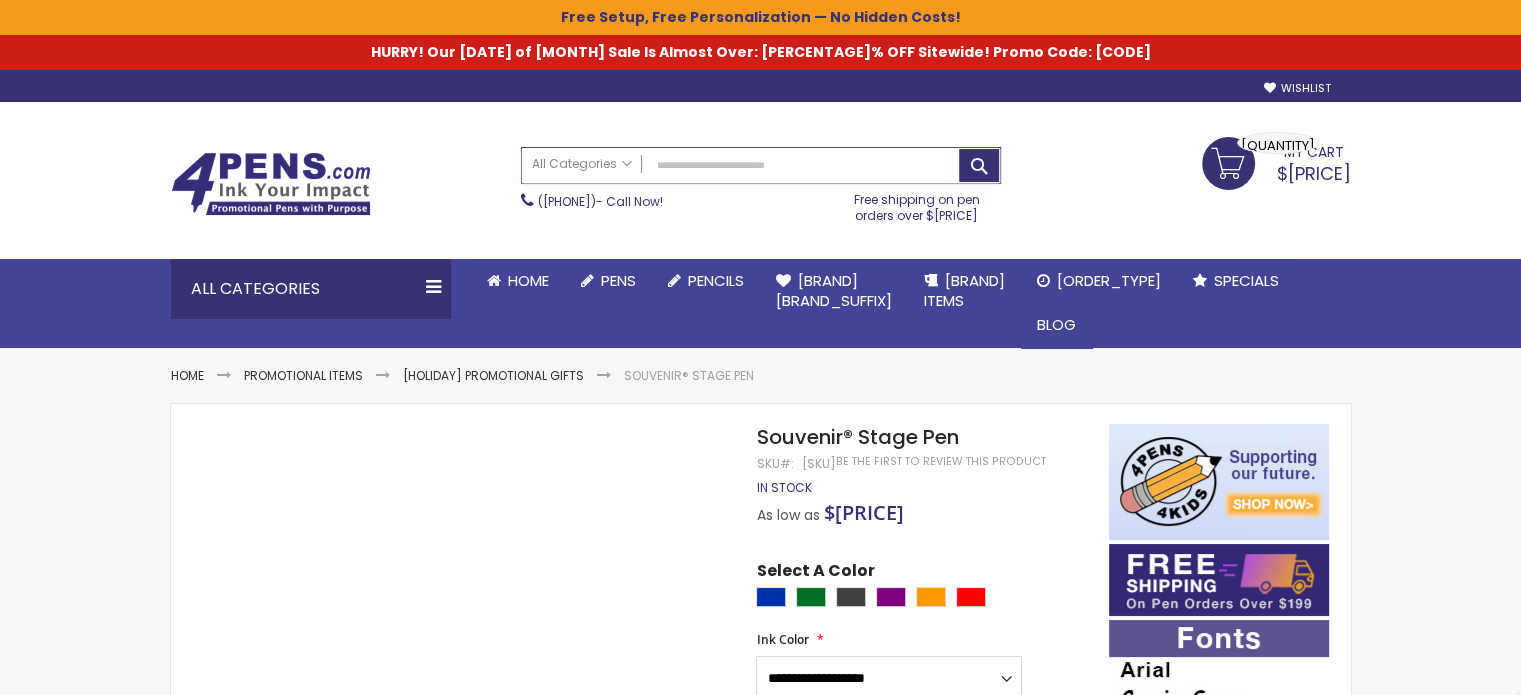 click on "Search" at bounding box center (761, 165) 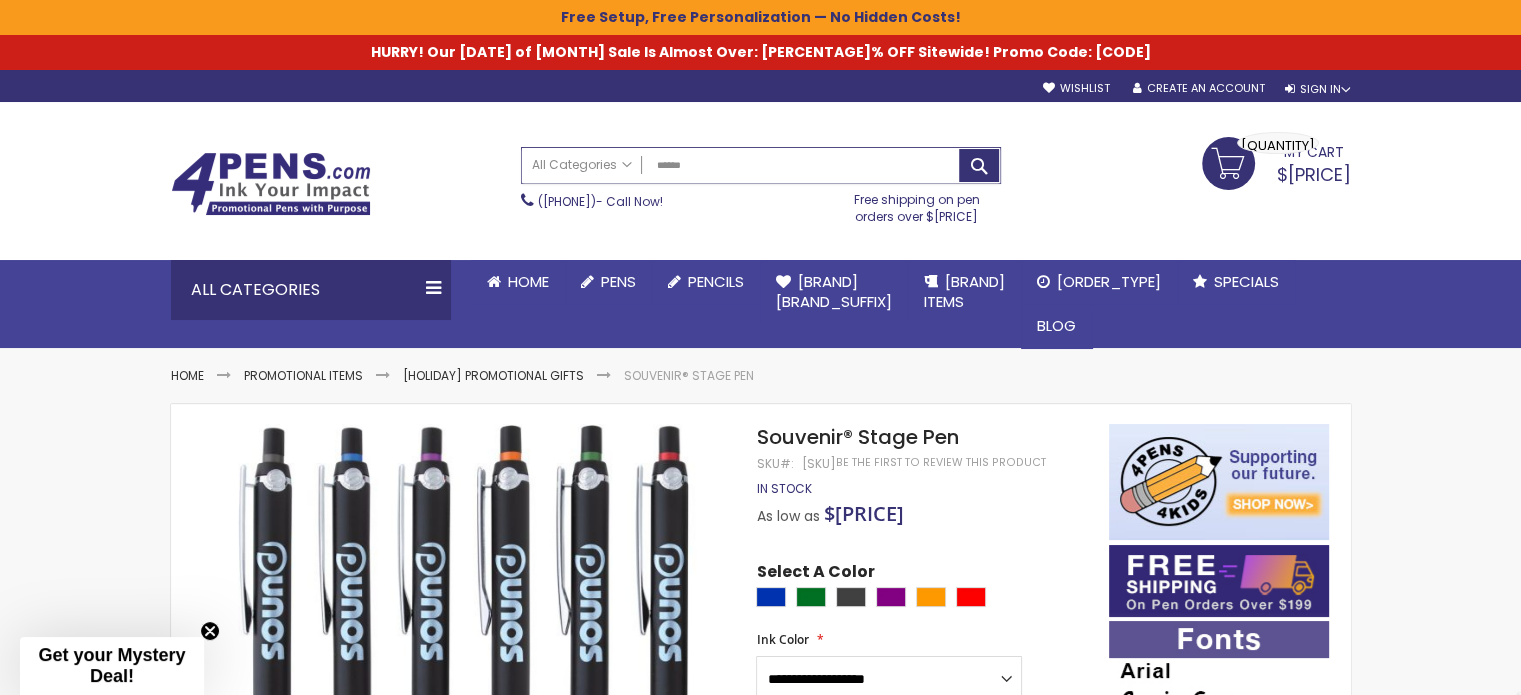 scroll, scrollTop: 0, scrollLeft: 0, axis: both 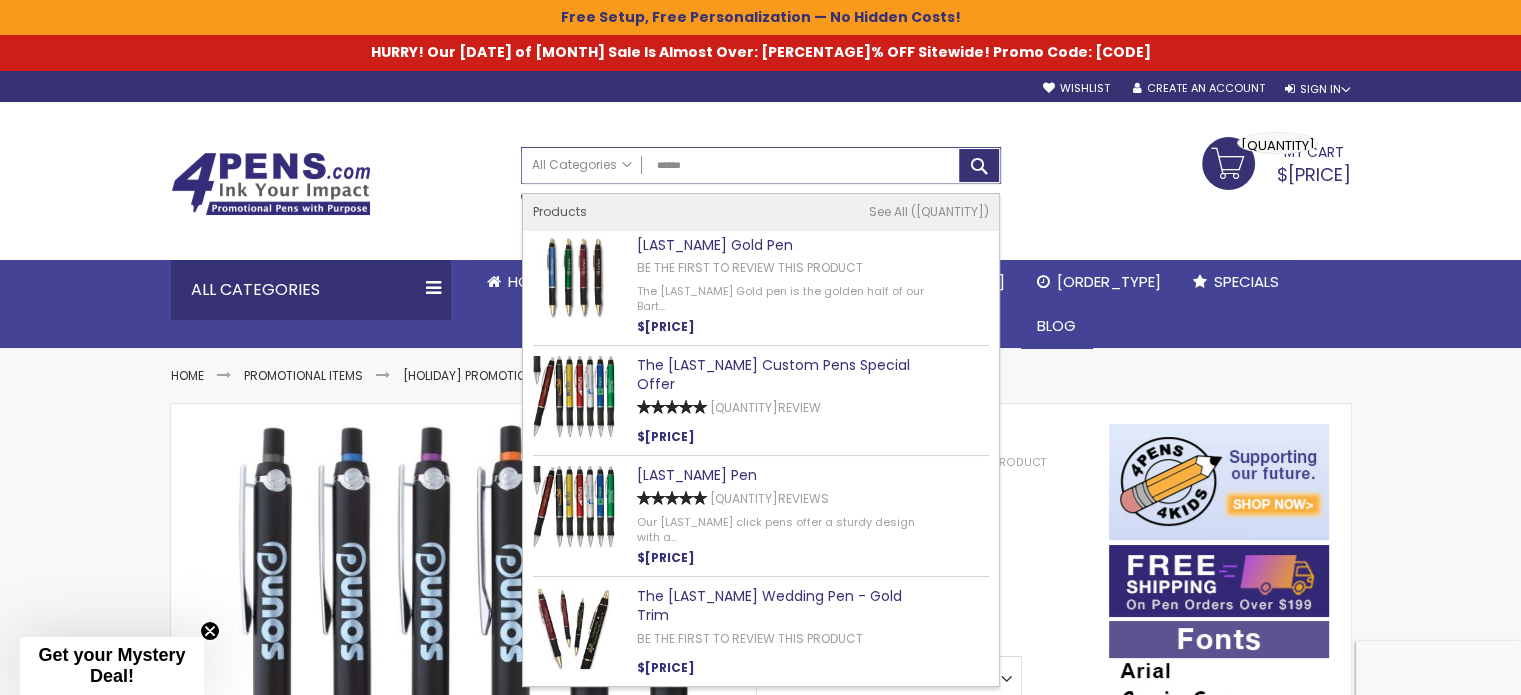 type on "******" 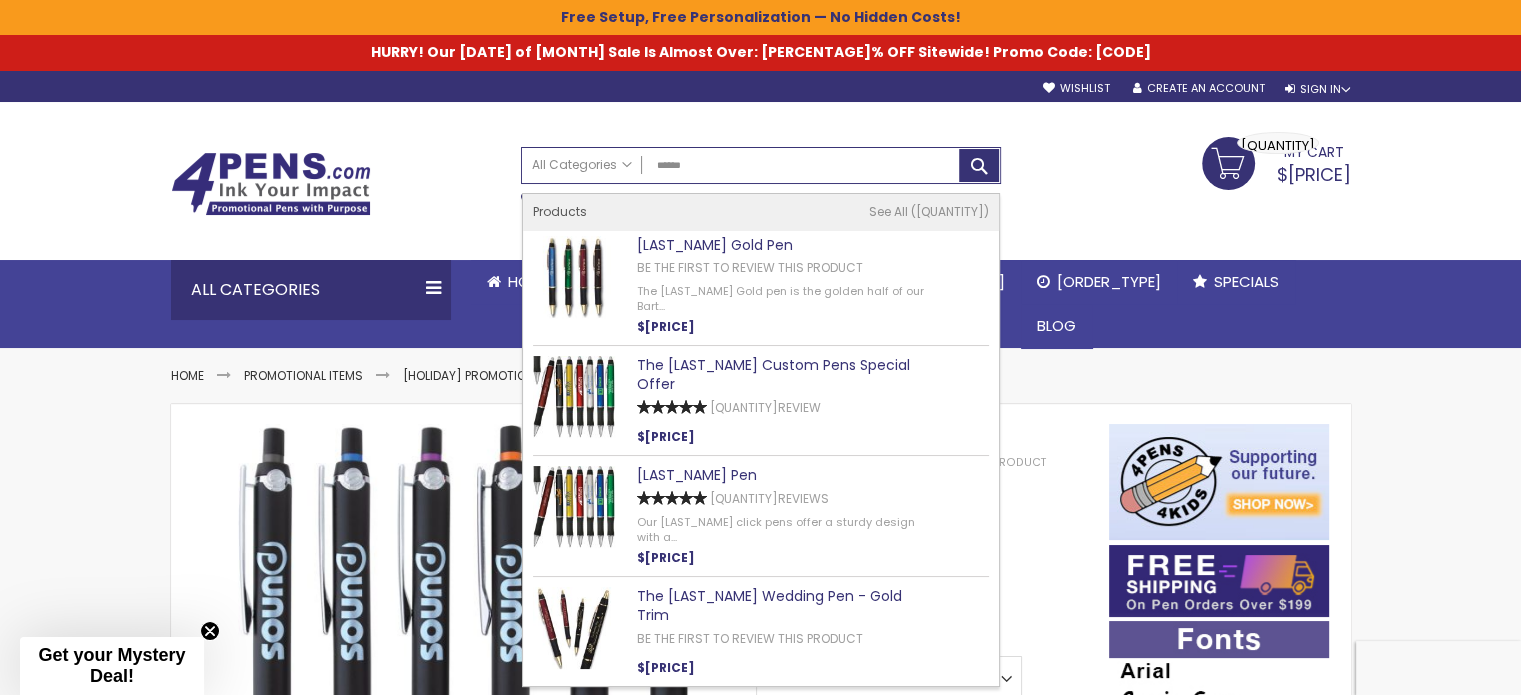 click on "Barton Pen" at bounding box center (697, 475) 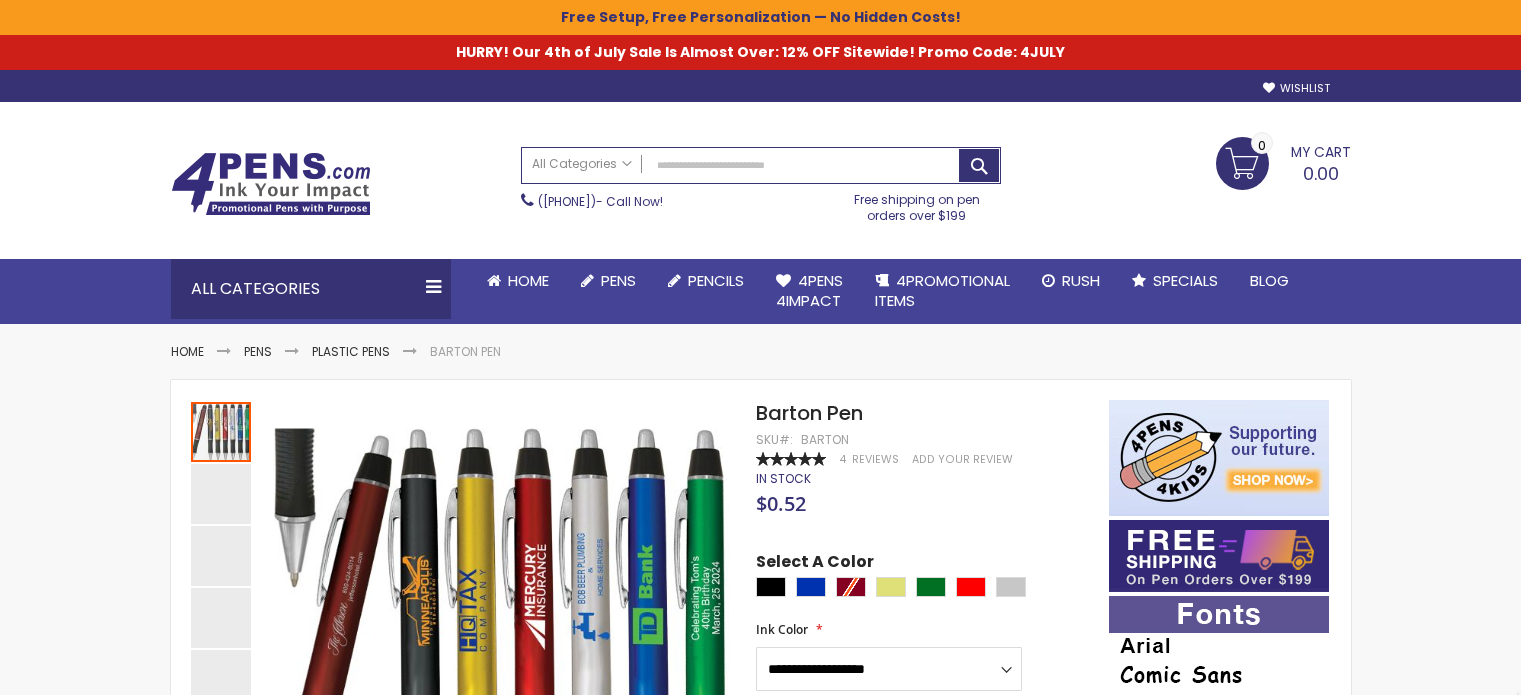 scroll, scrollTop: 0, scrollLeft: 0, axis: both 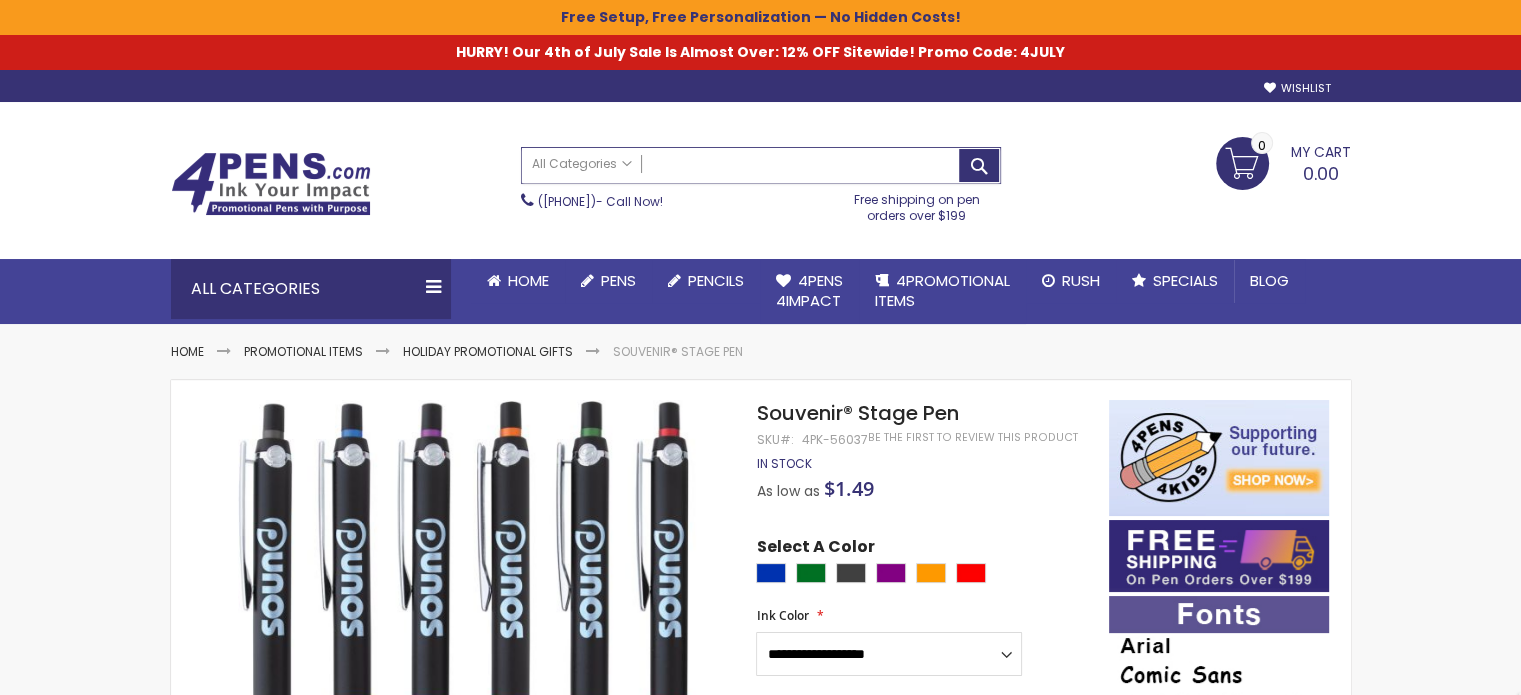 click on "Search" at bounding box center (761, 165) 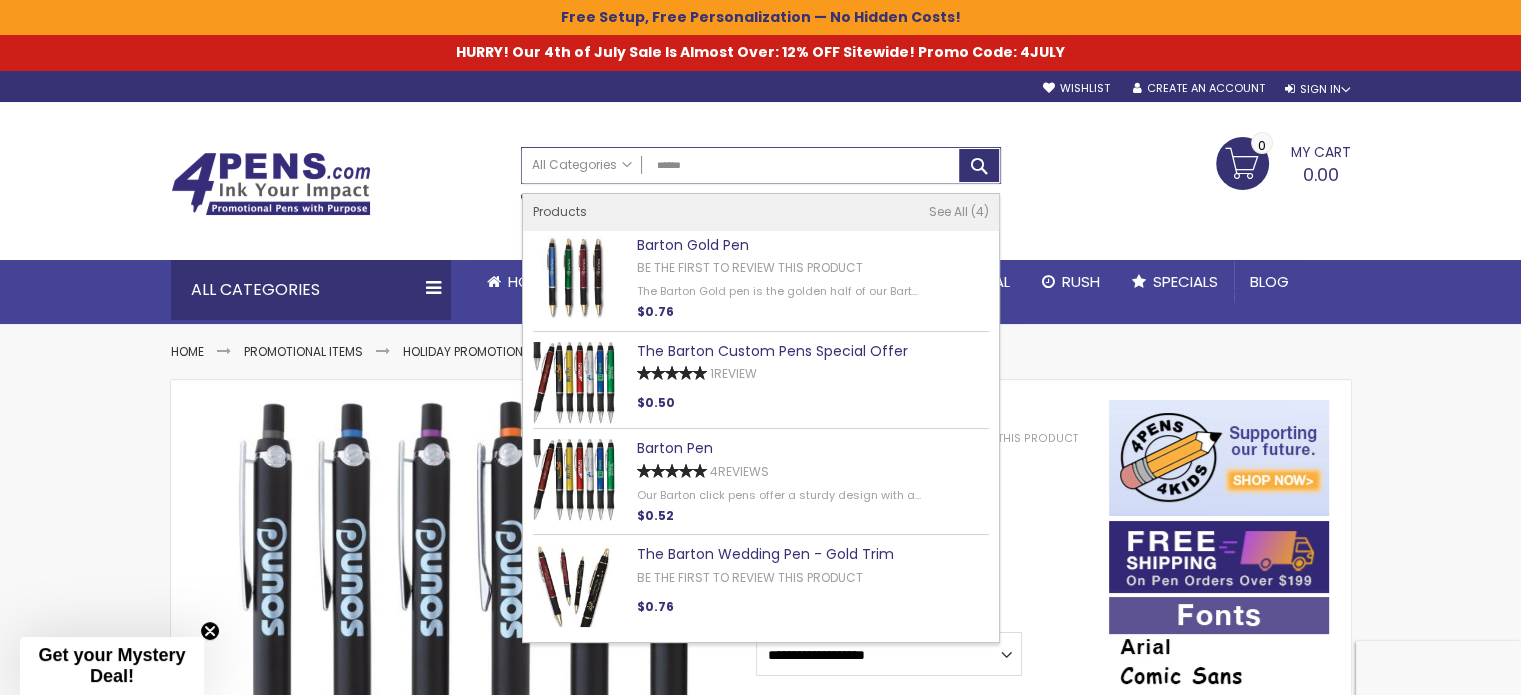 type on "******" 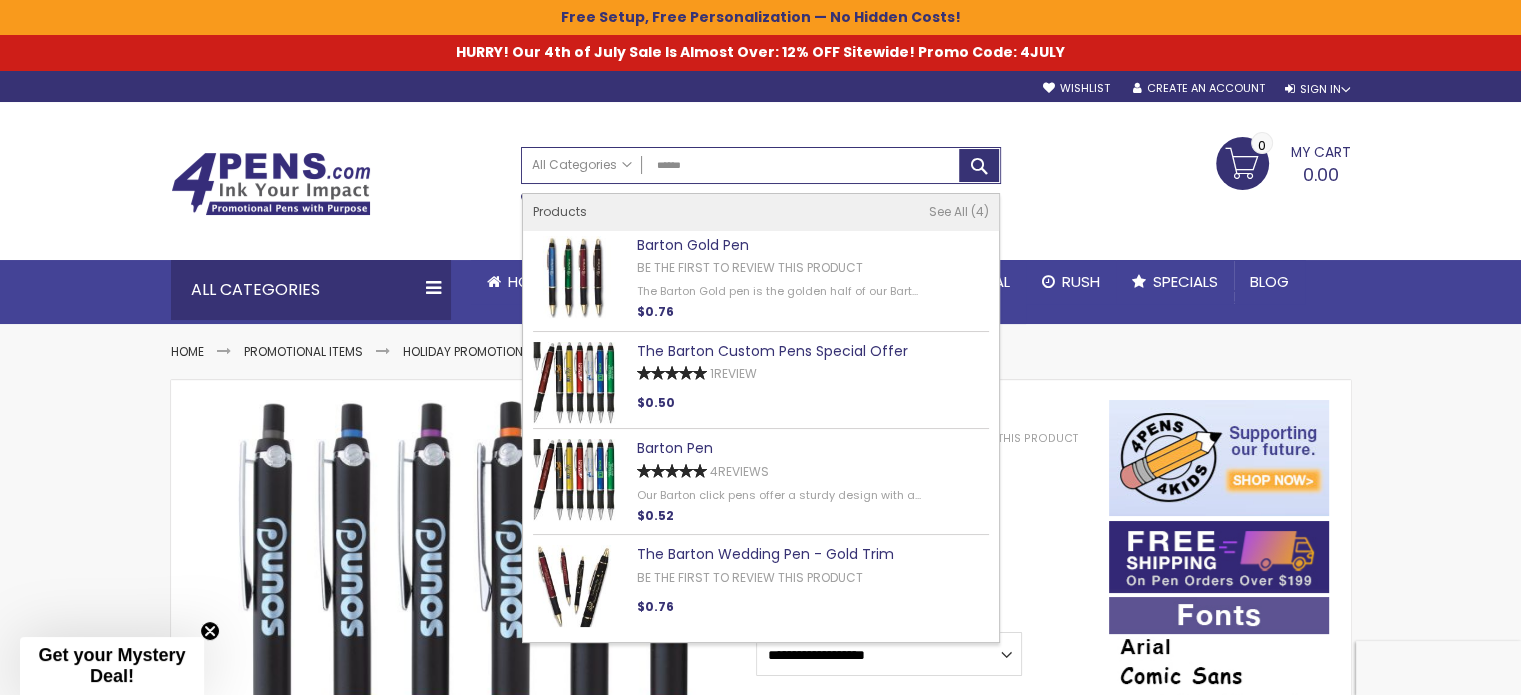 click on "The Barton Custom Pens Special Offer" at bounding box center (772, 351) 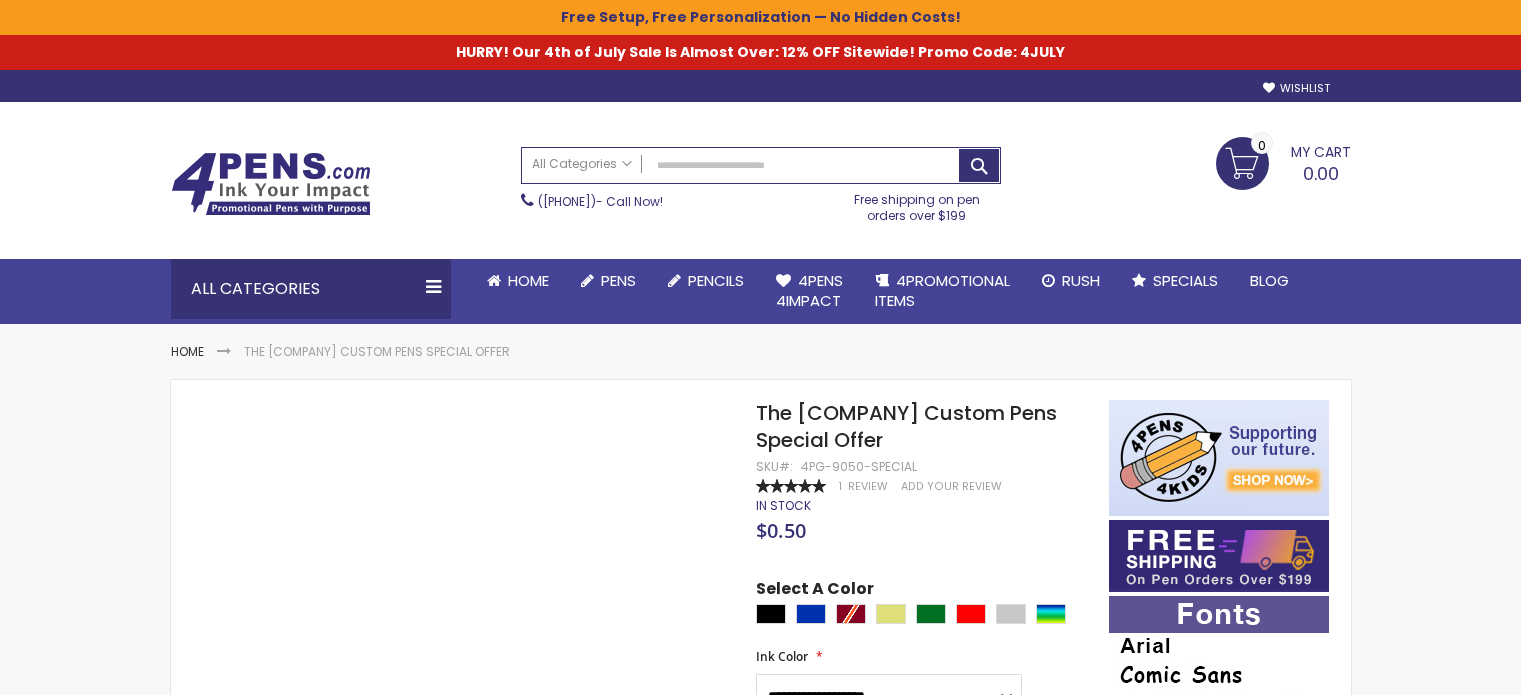 scroll, scrollTop: 0, scrollLeft: 0, axis: both 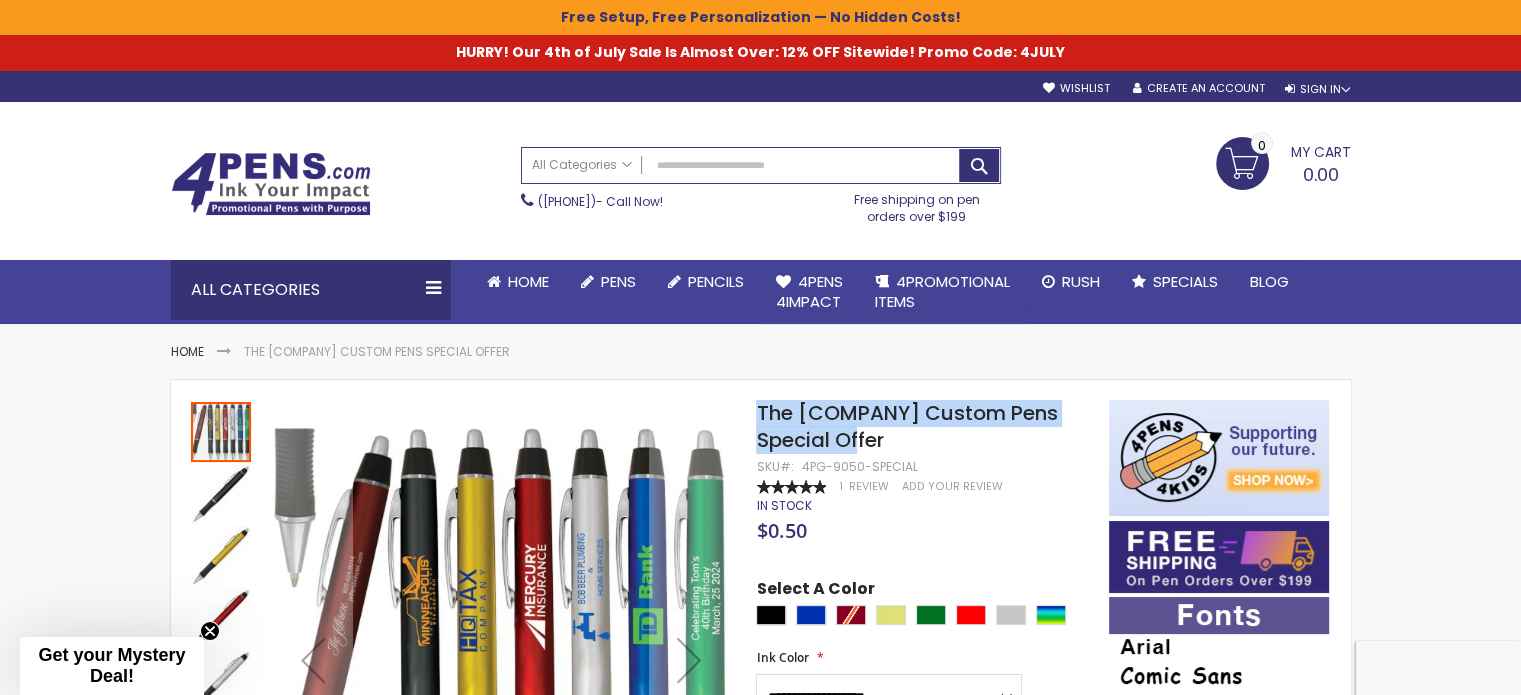 drag, startPoint x: 818, startPoint y: 437, endPoint x: 761, endPoint y: 409, distance: 63.505905 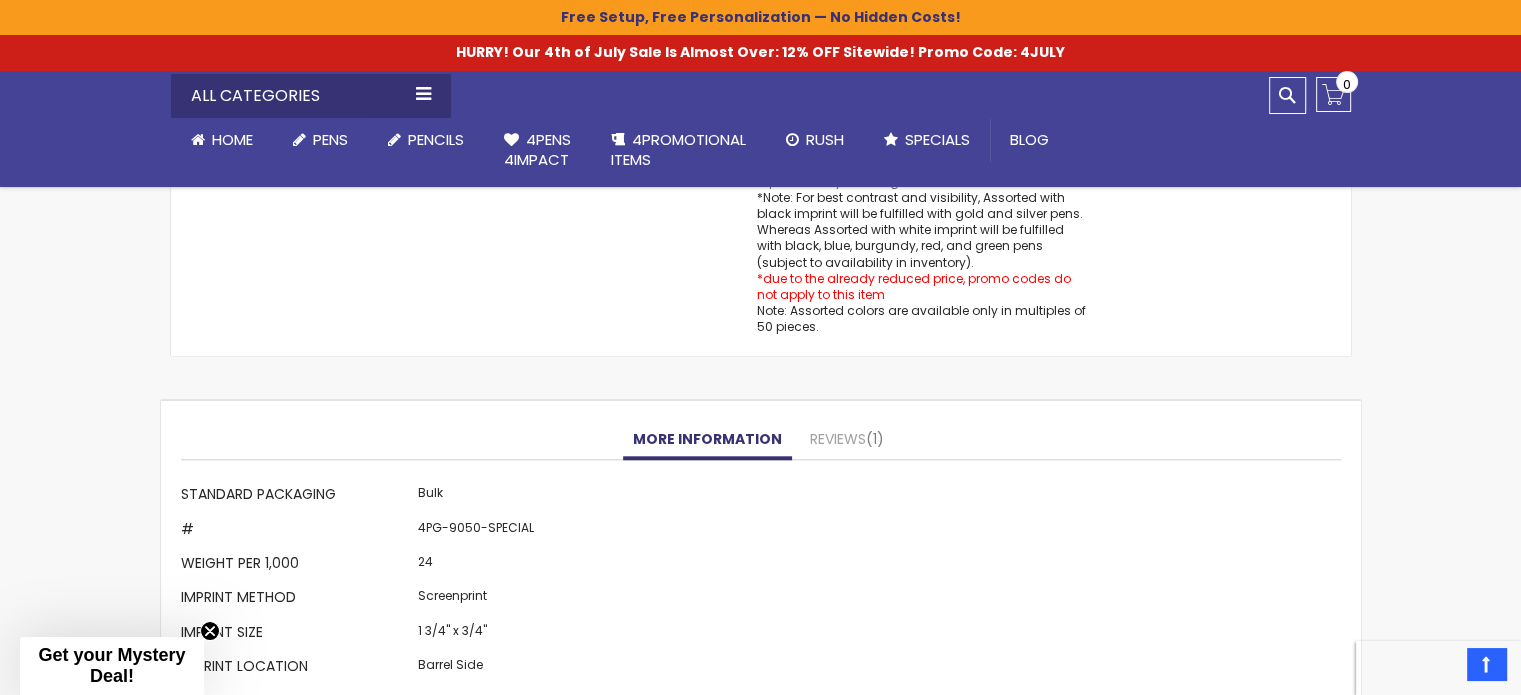 scroll, scrollTop: 2000, scrollLeft: 0, axis: vertical 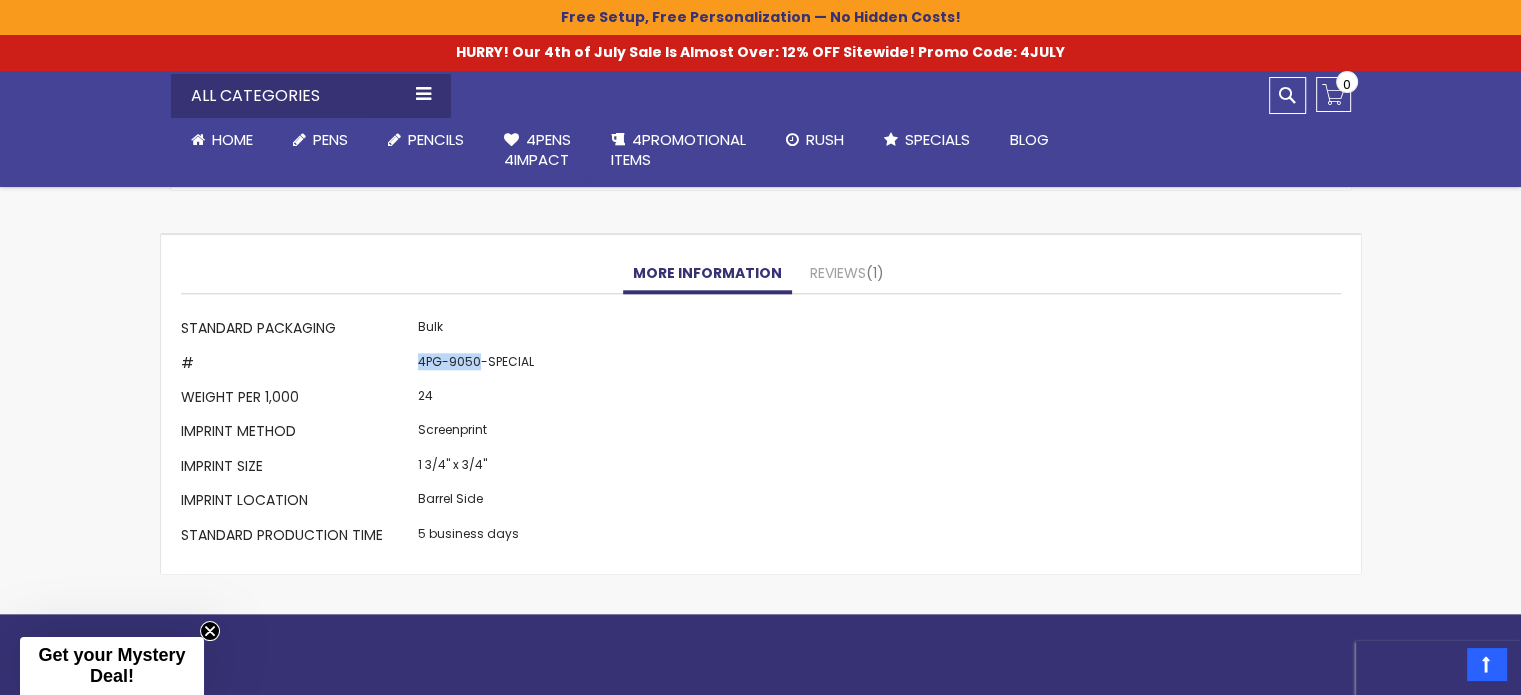 drag, startPoint x: 414, startPoint y: 362, endPoint x: 478, endPoint y: 359, distance: 64.070274 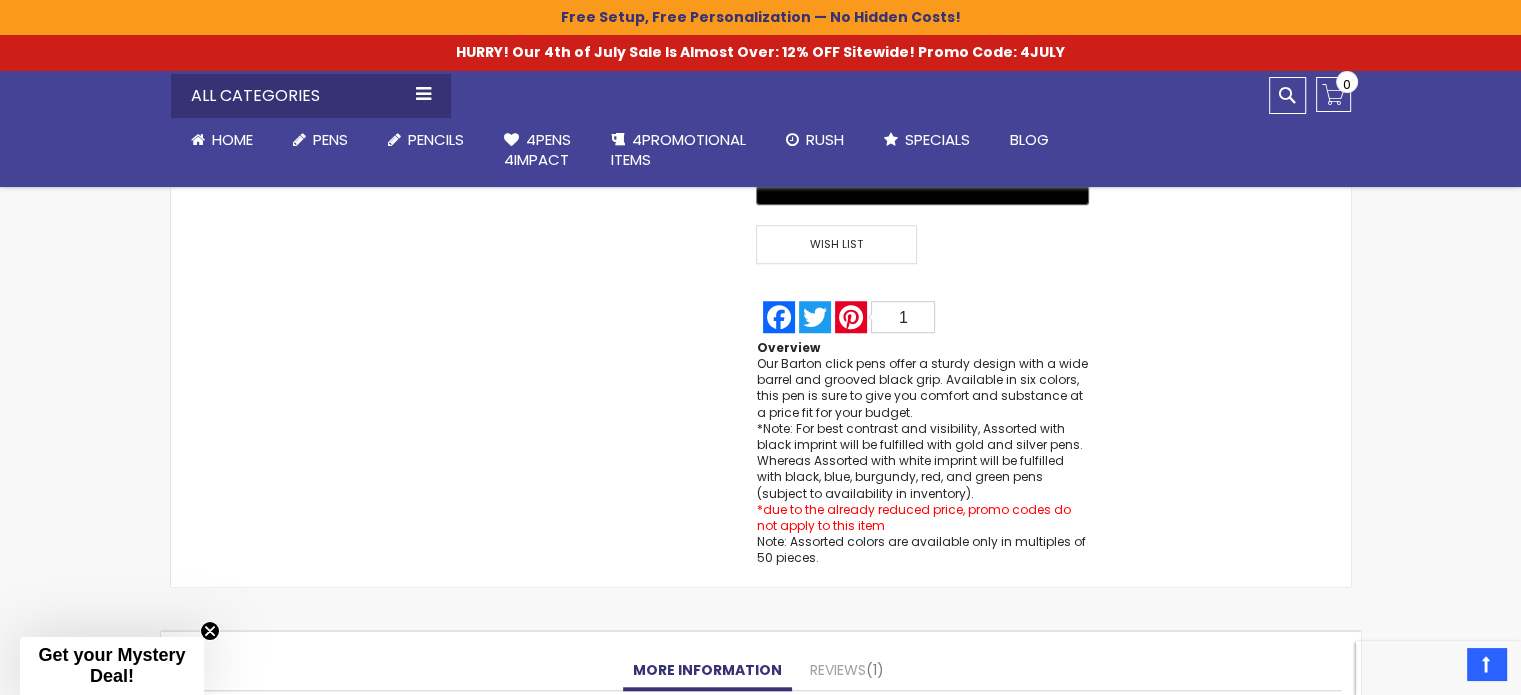 scroll, scrollTop: 1600, scrollLeft: 0, axis: vertical 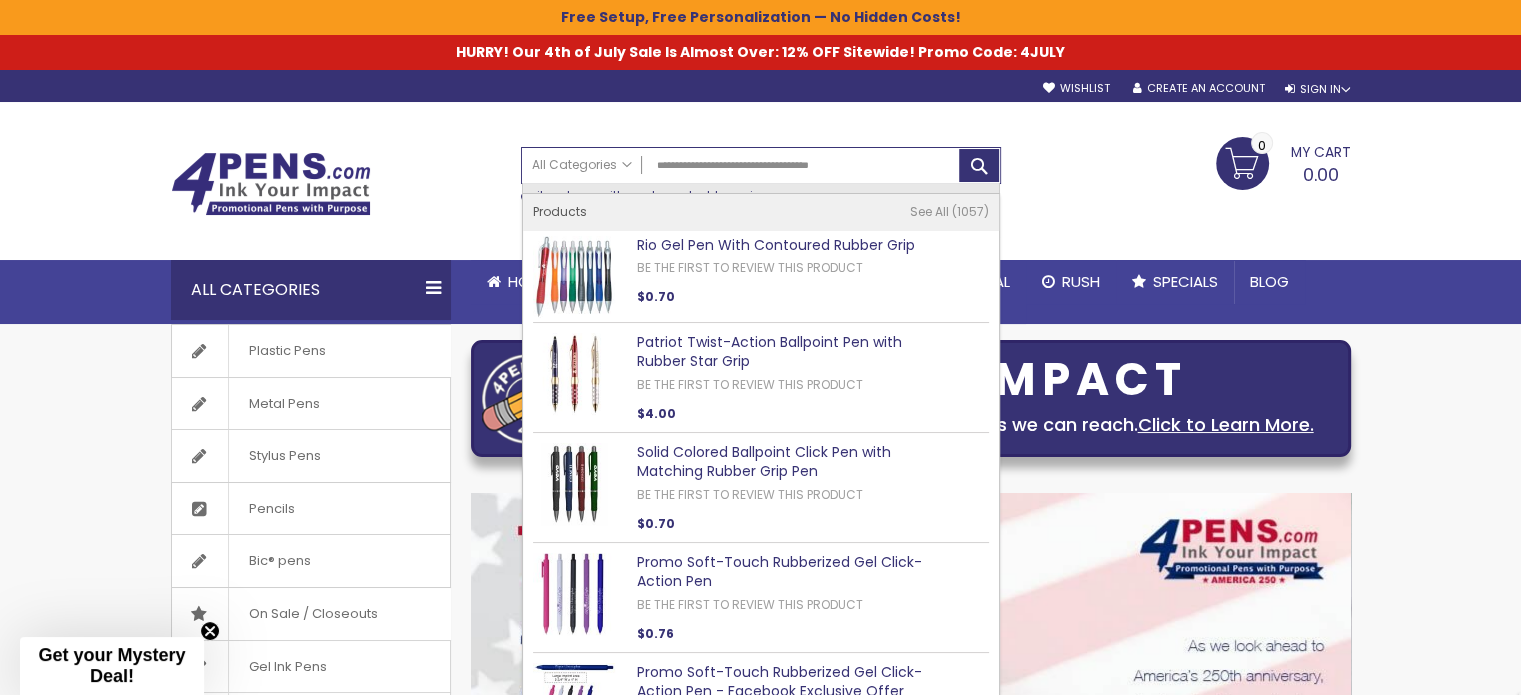 type on "**********" 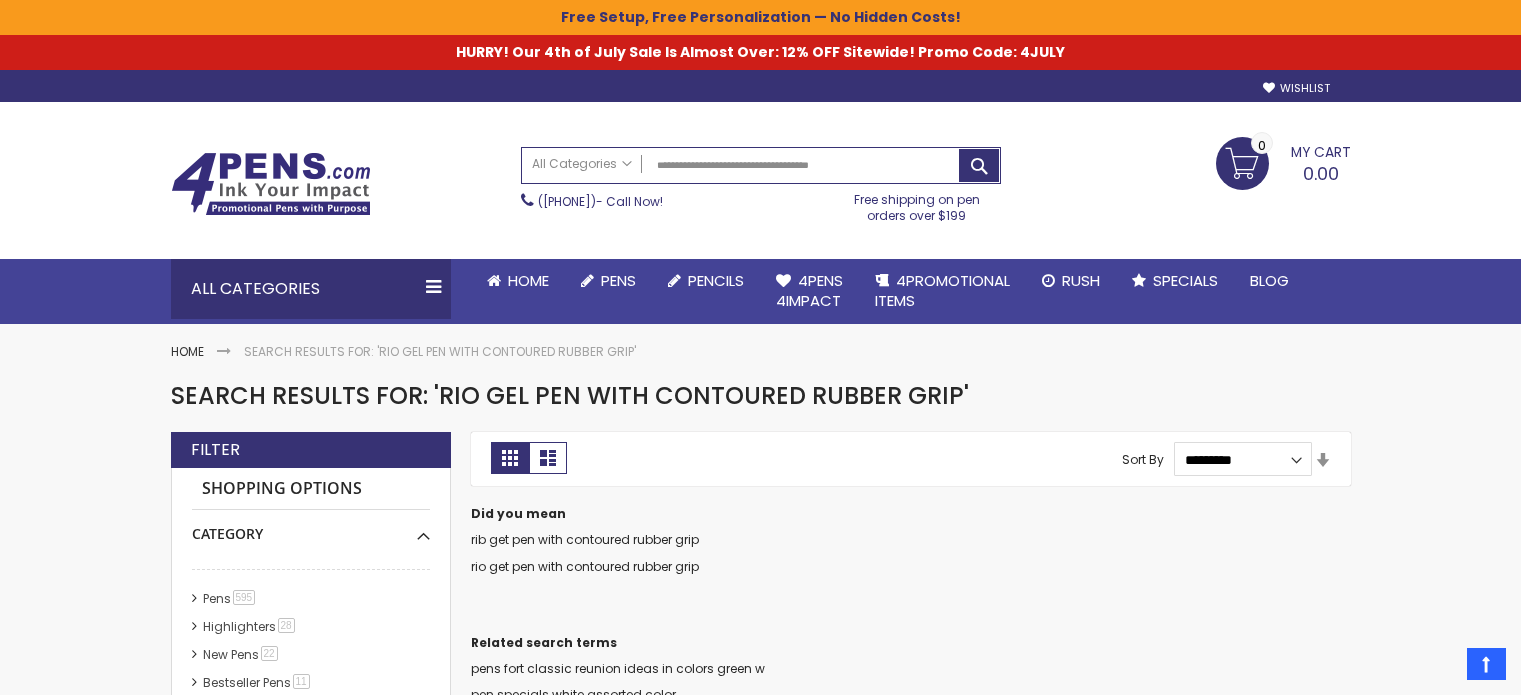 scroll, scrollTop: 593, scrollLeft: 0, axis: vertical 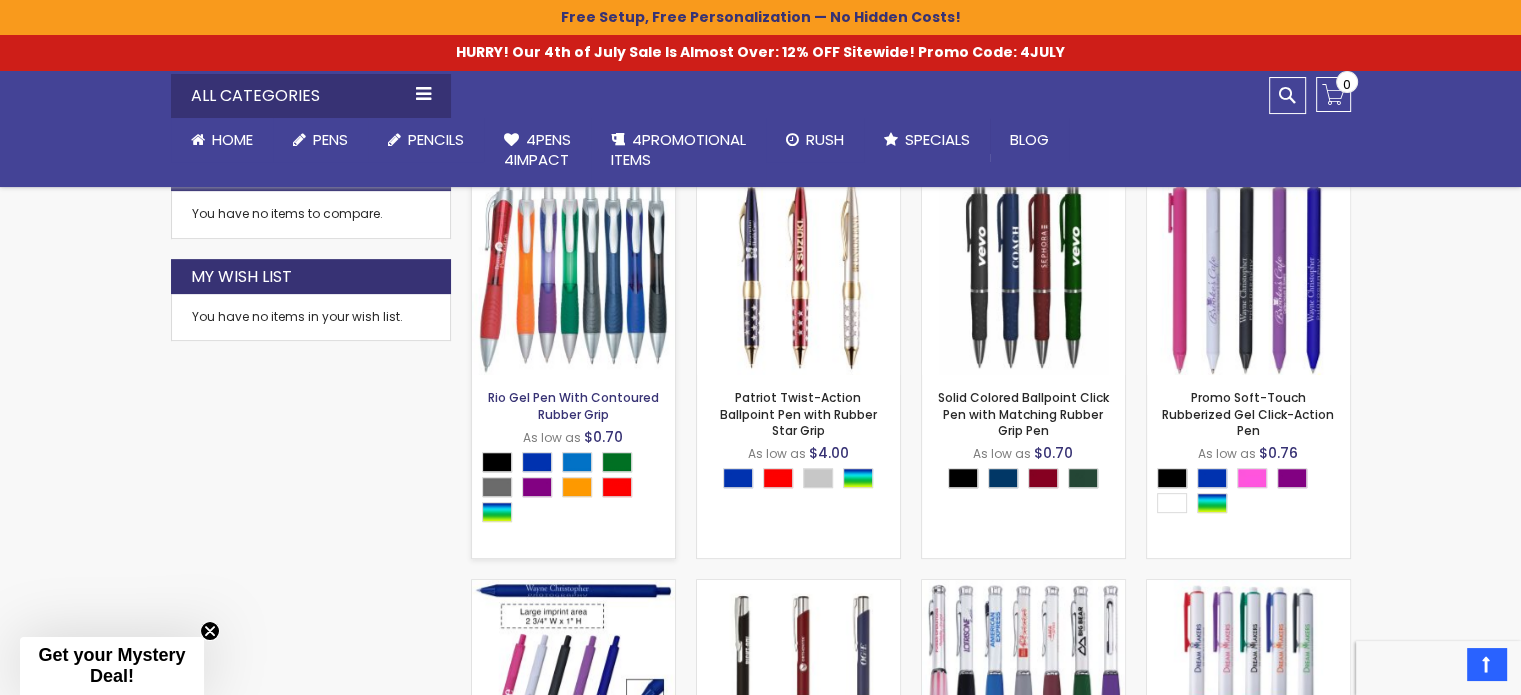 click on "Rio Gel Pen With Contoured Rubber Grip" at bounding box center [573, 405] 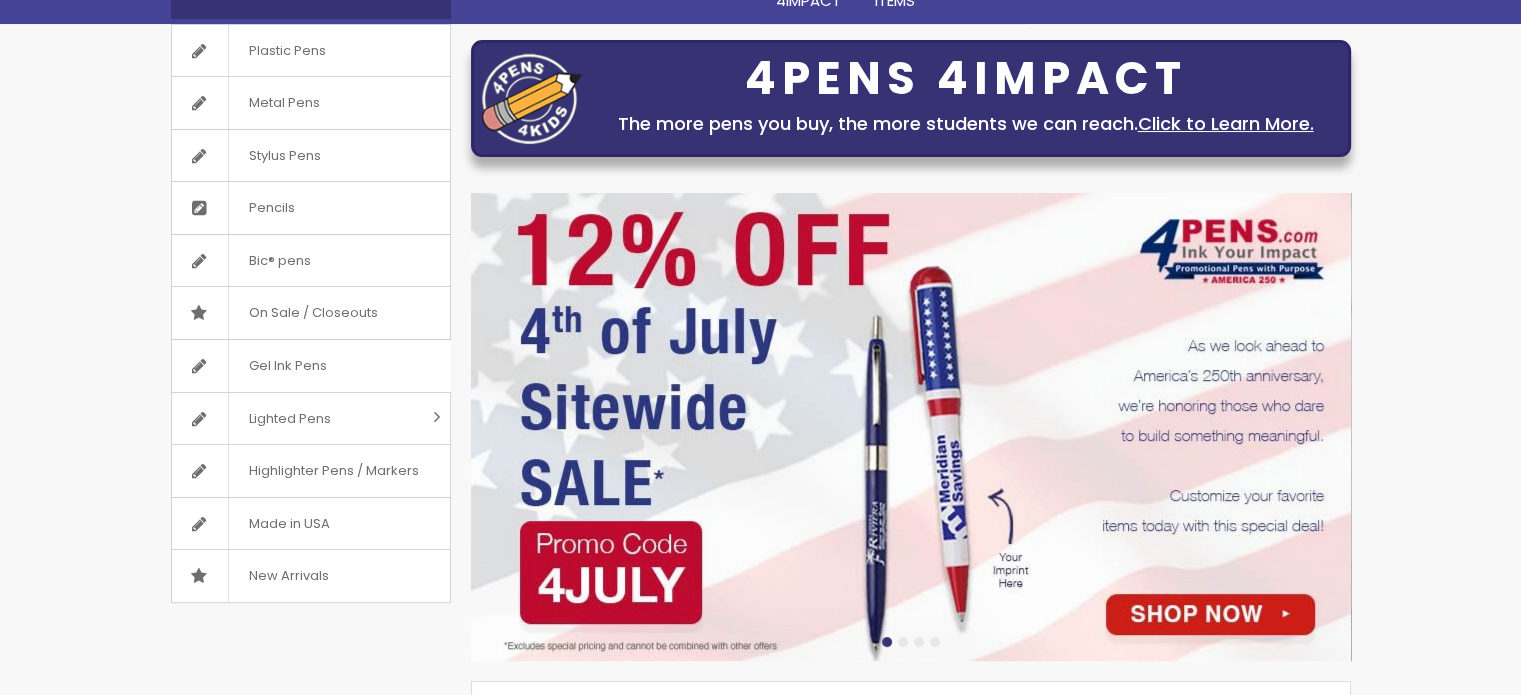 scroll, scrollTop: 600, scrollLeft: 0, axis: vertical 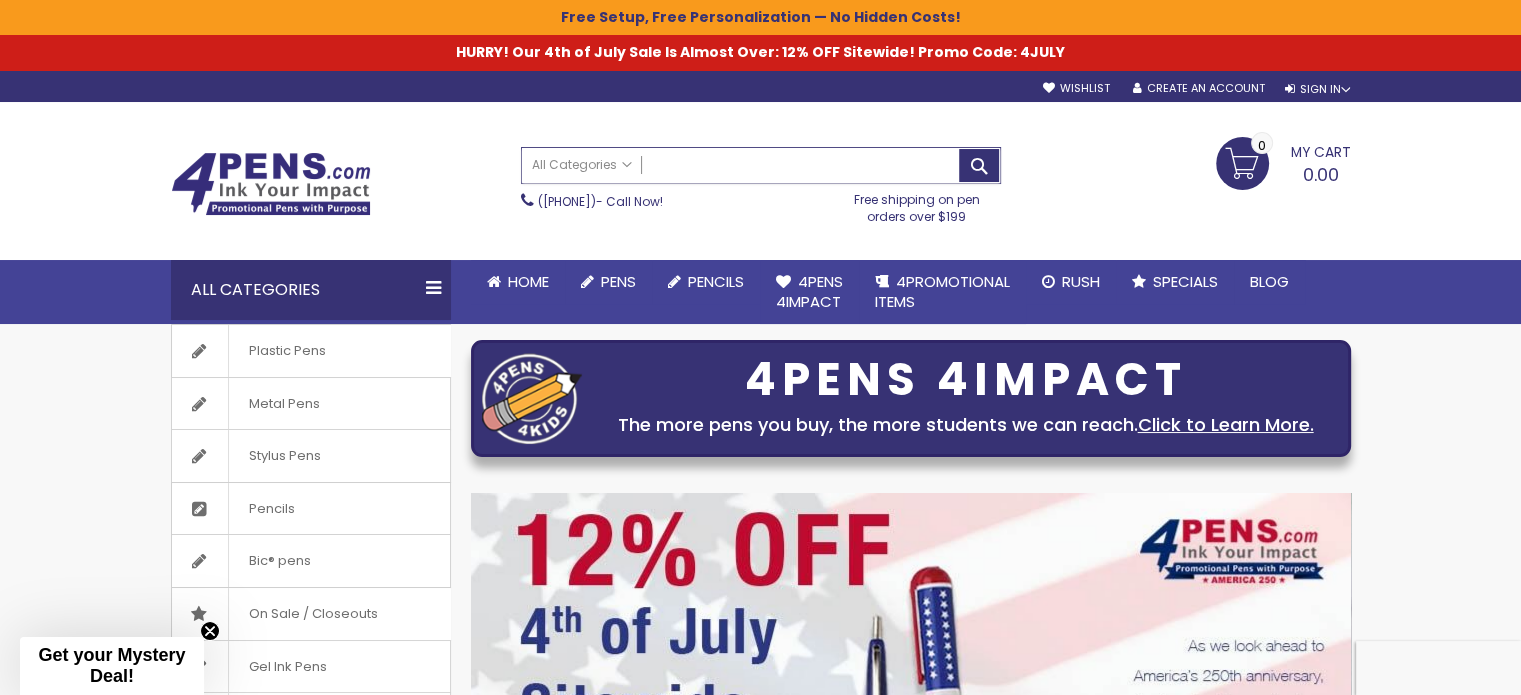 click on "Search" at bounding box center (761, 165) 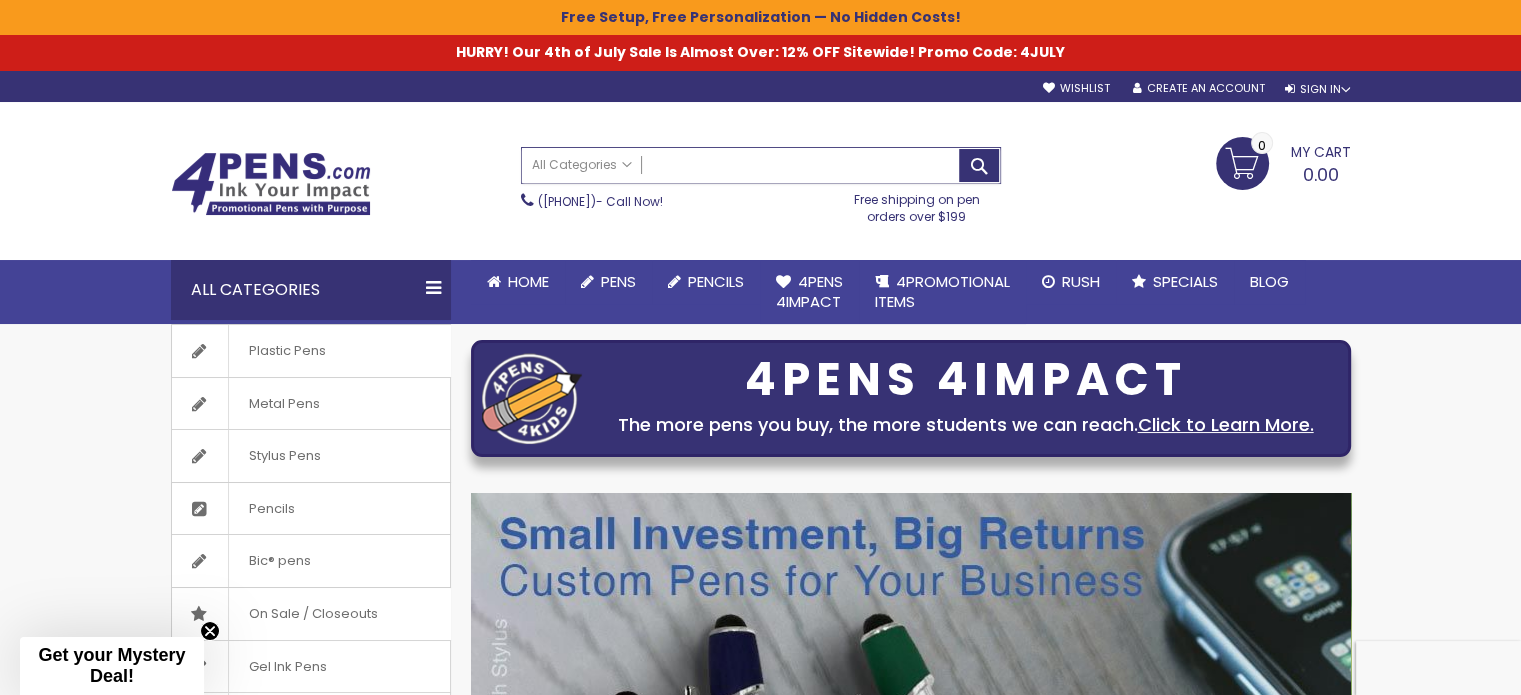 click on "Search" at bounding box center [761, 165] 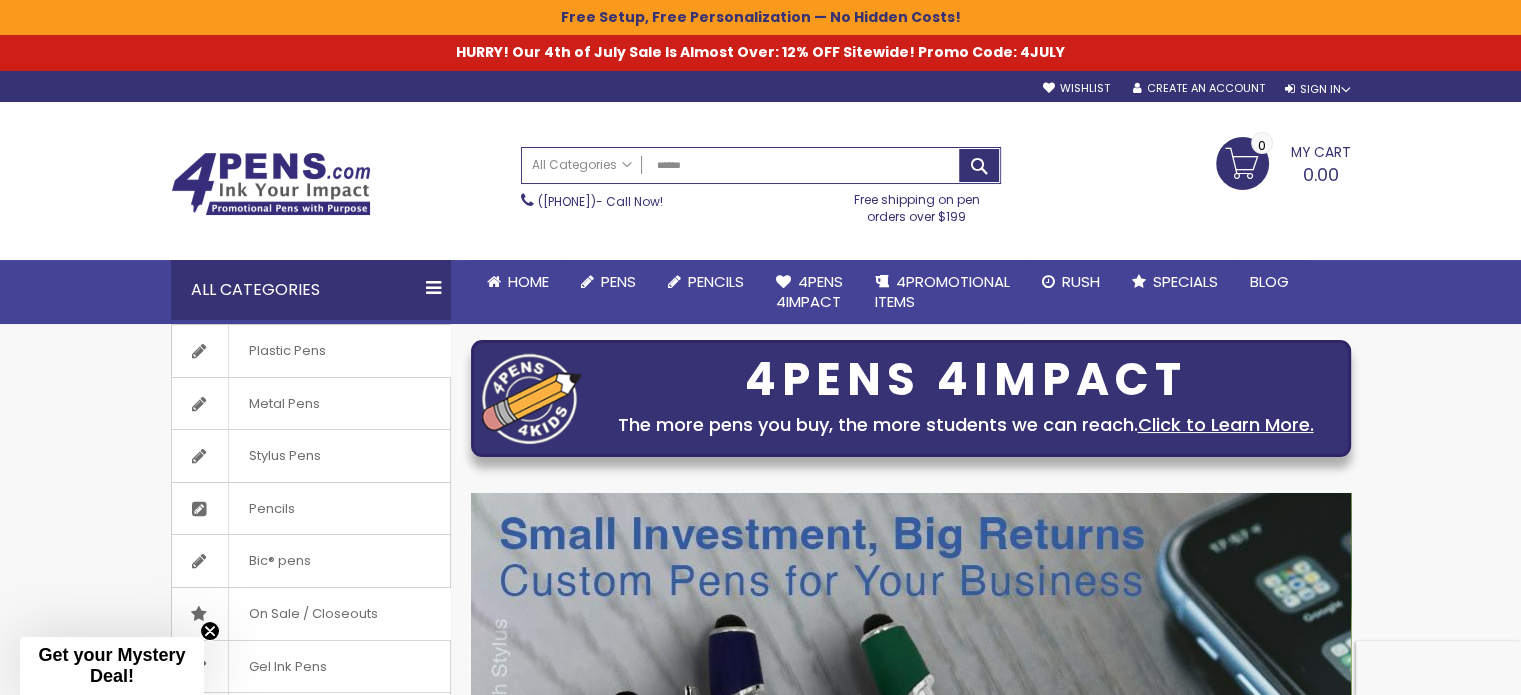 type on "******" 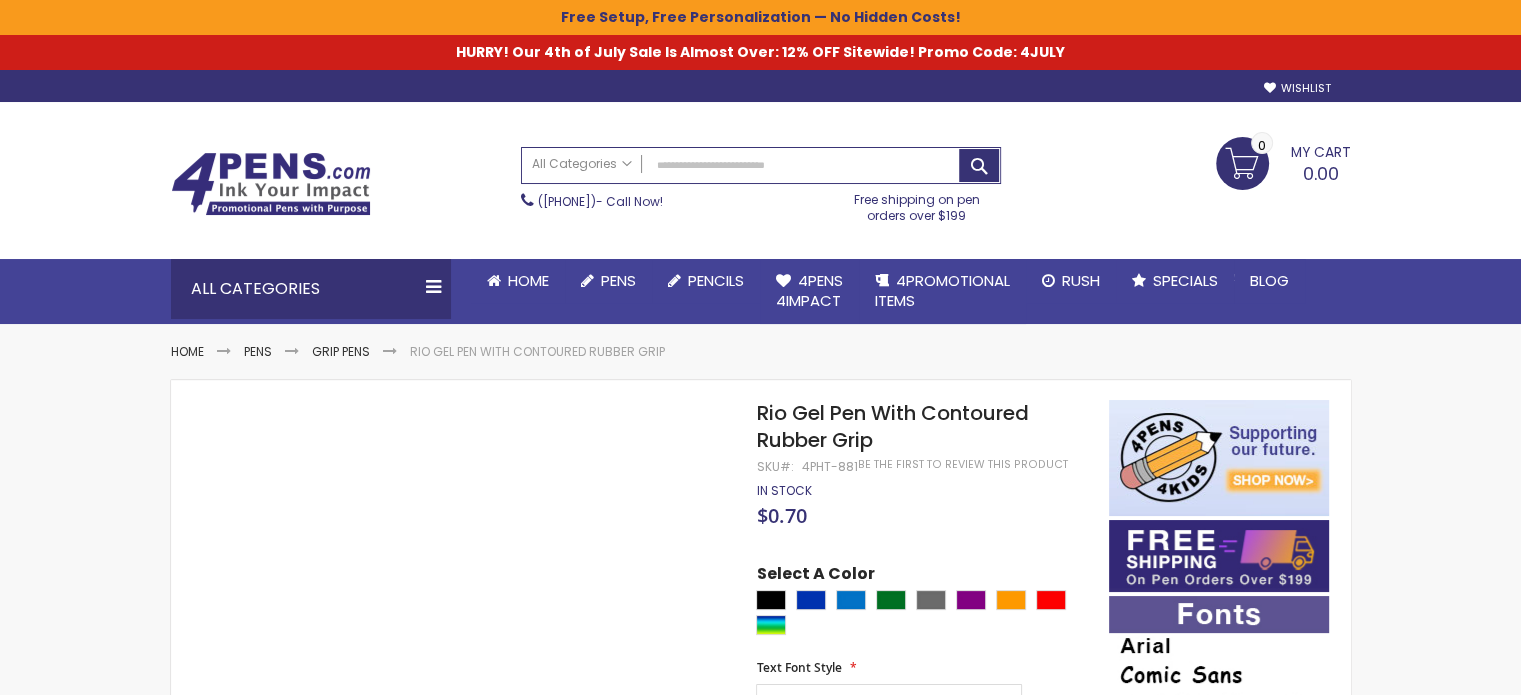 scroll, scrollTop: 100, scrollLeft: 0, axis: vertical 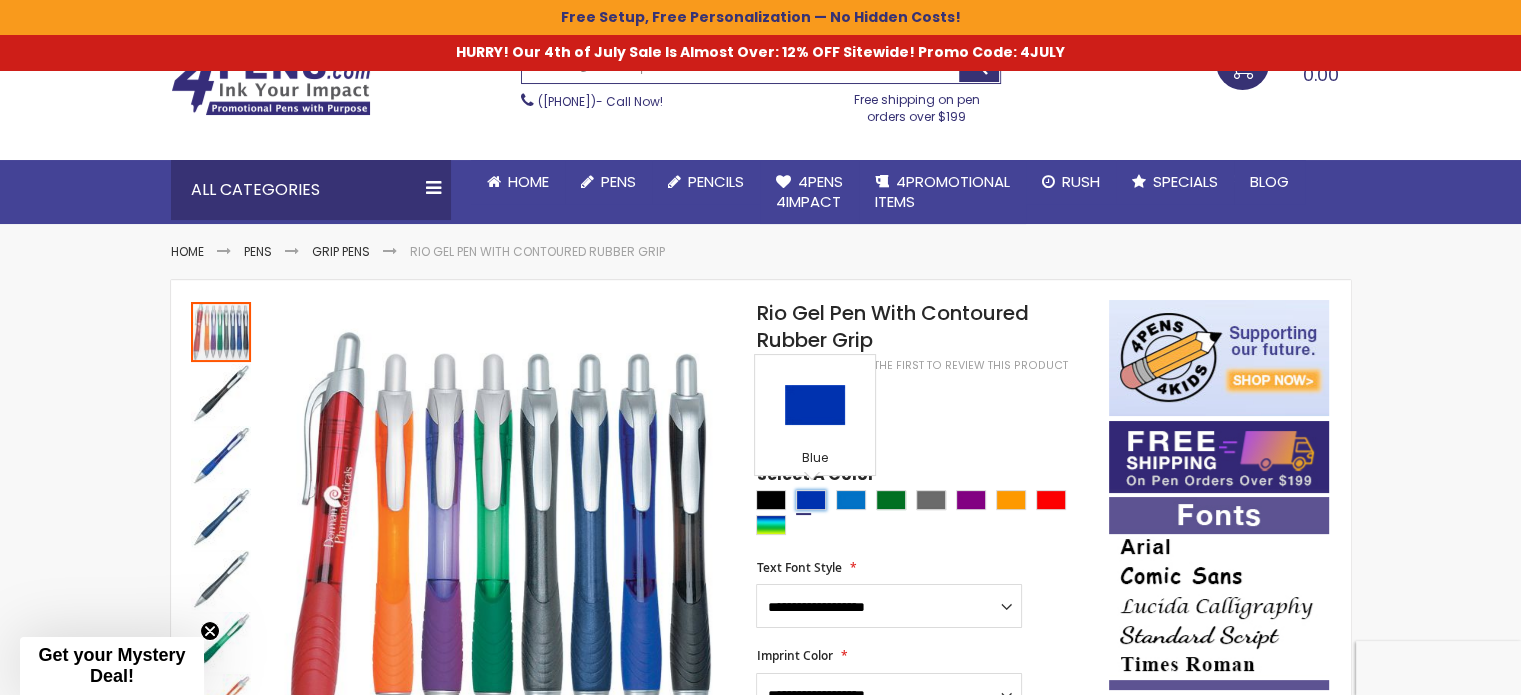 click at bounding box center [811, 500] 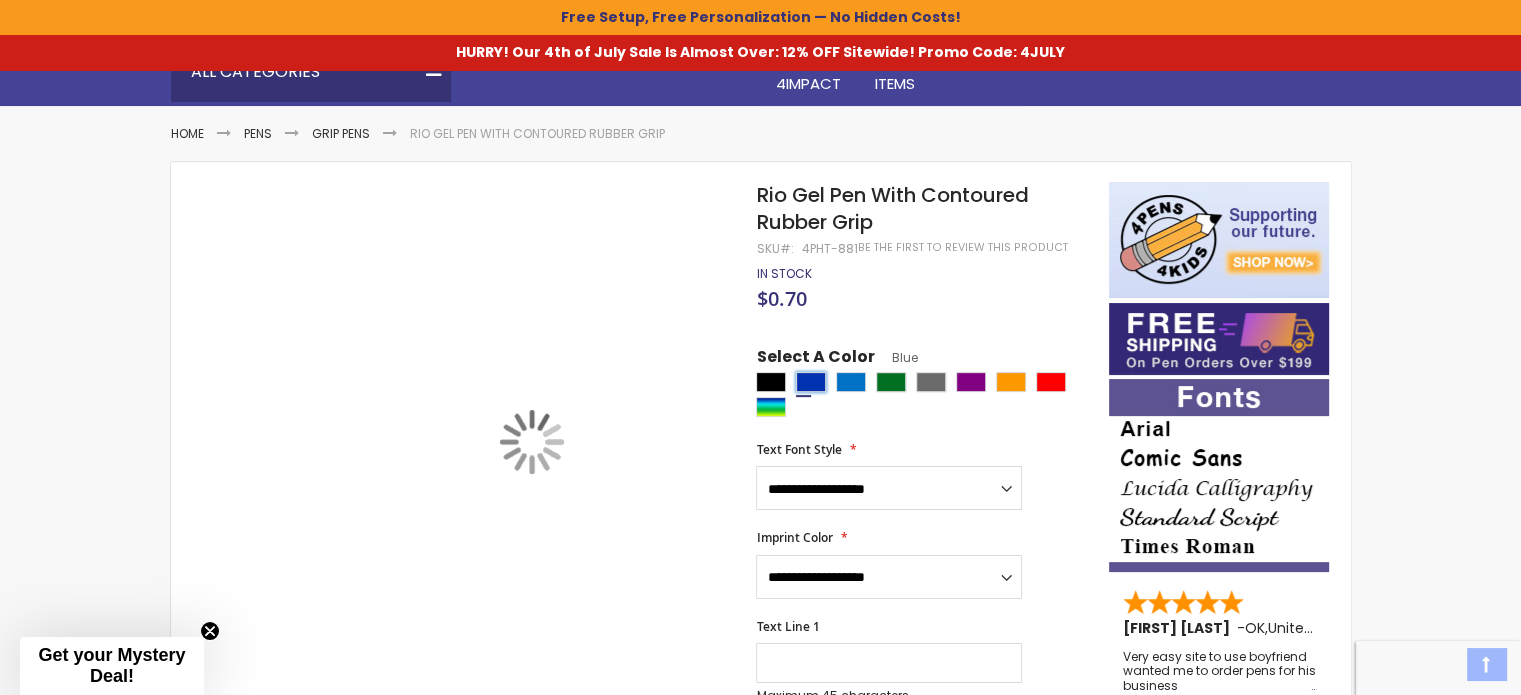 scroll, scrollTop: 300, scrollLeft: 0, axis: vertical 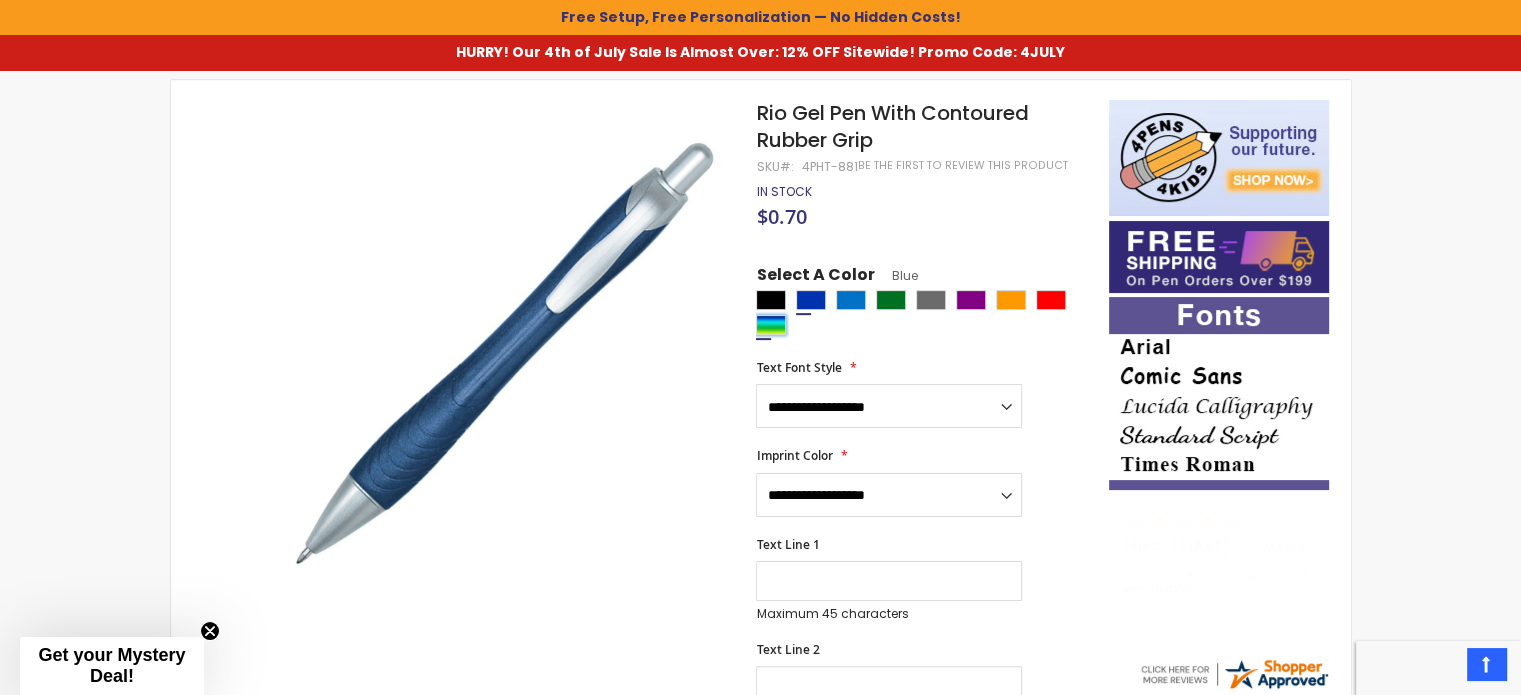 click at bounding box center [771, 325] 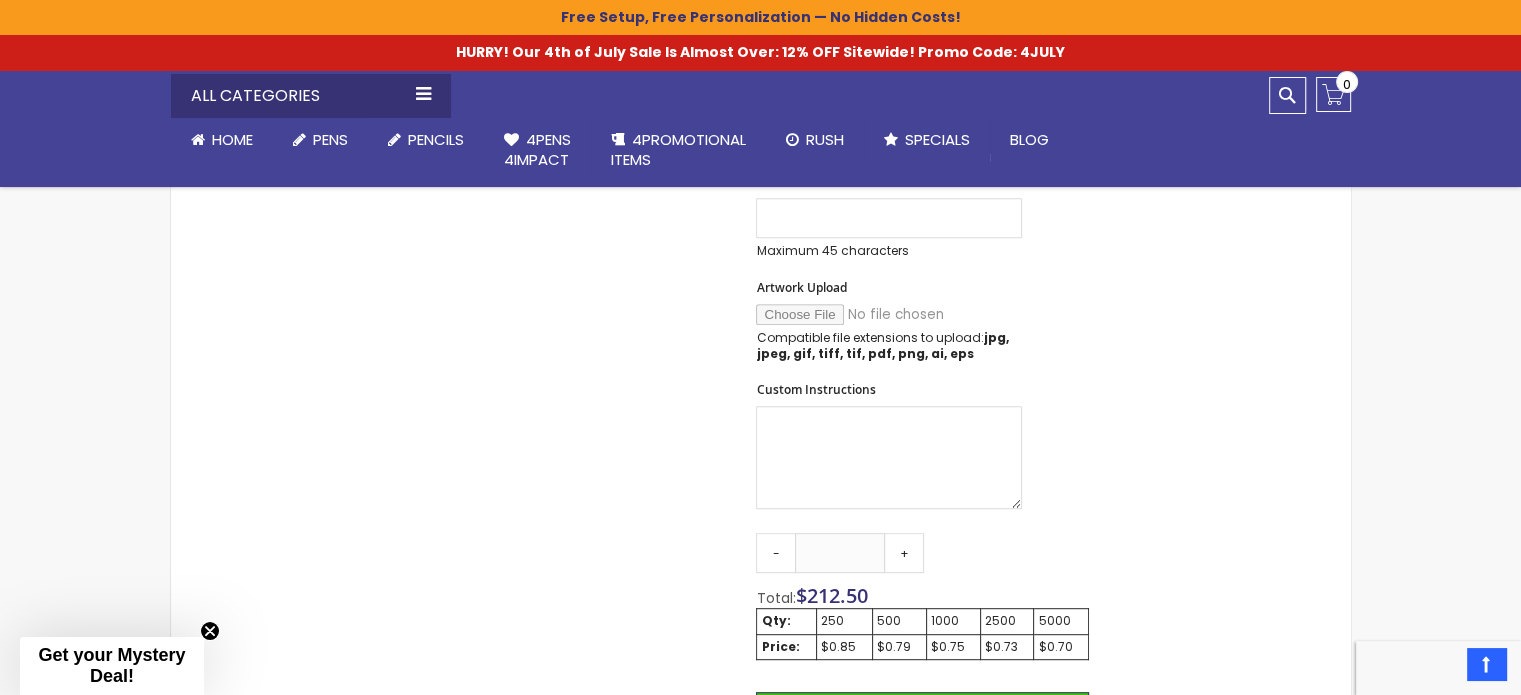 scroll, scrollTop: 900, scrollLeft: 0, axis: vertical 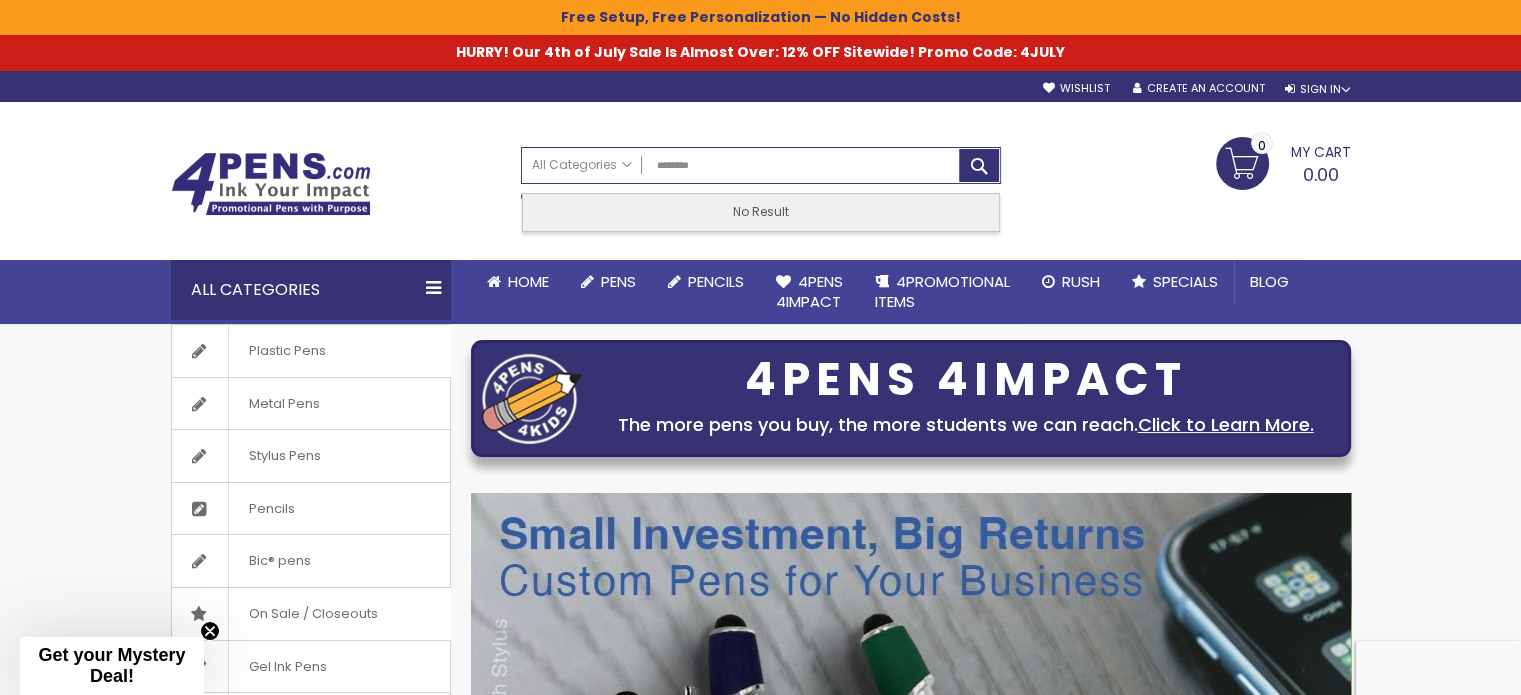 type on "********" 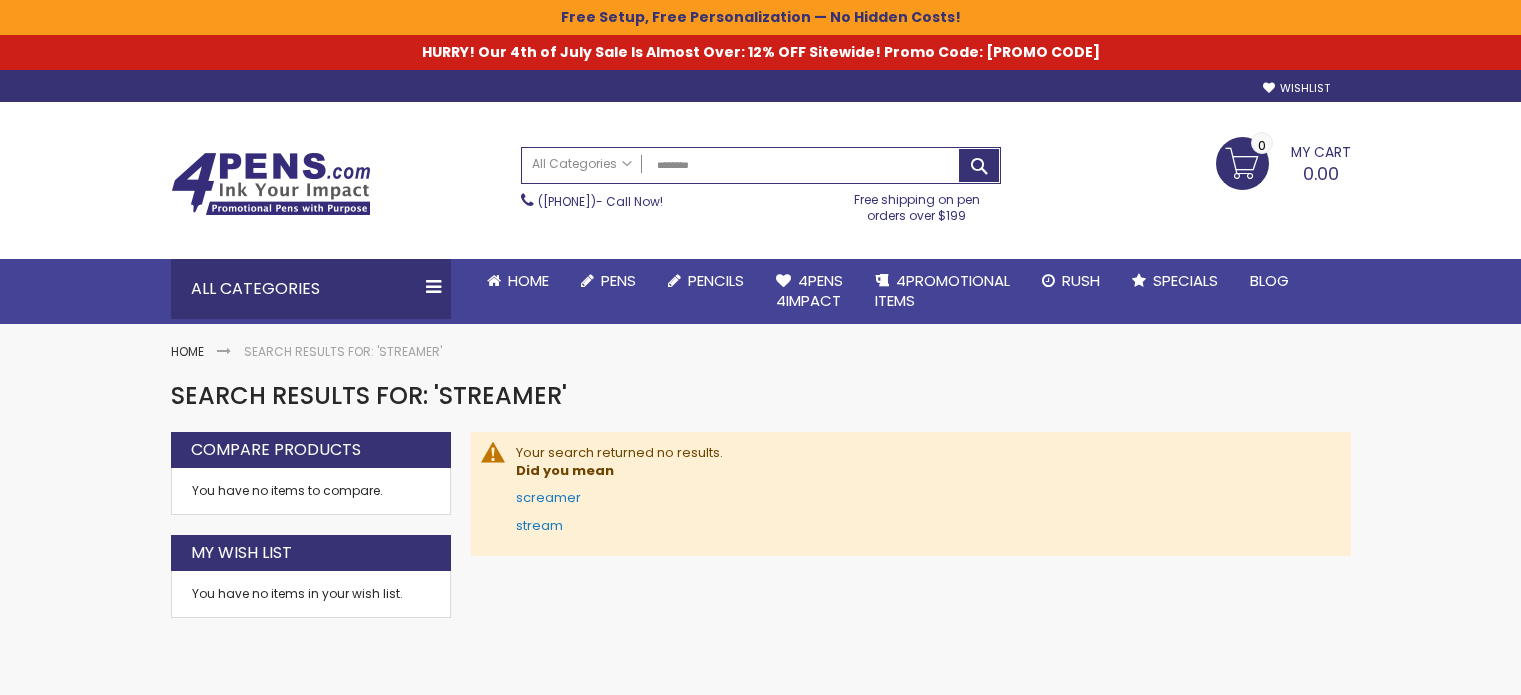 scroll, scrollTop: 0, scrollLeft: 0, axis: both 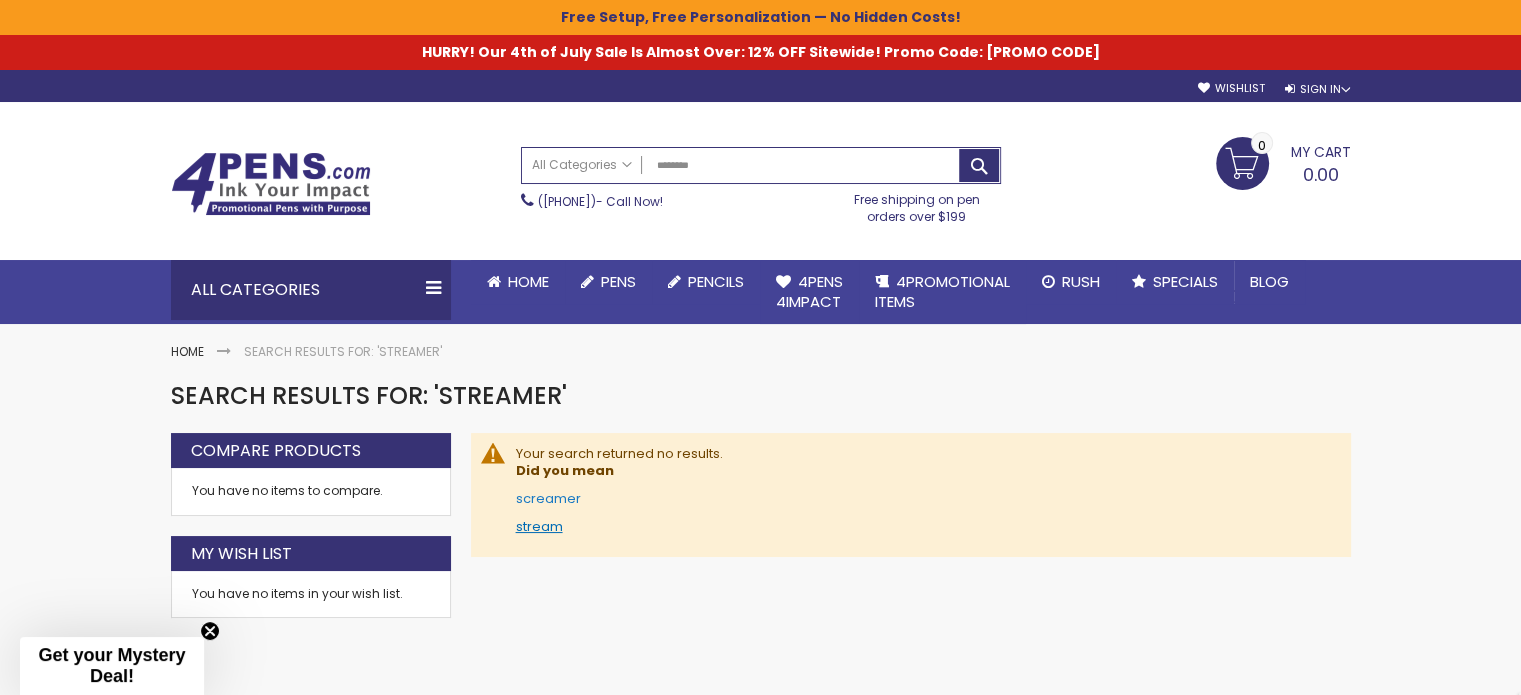 click on "stream" at bounding box center [539, 526] 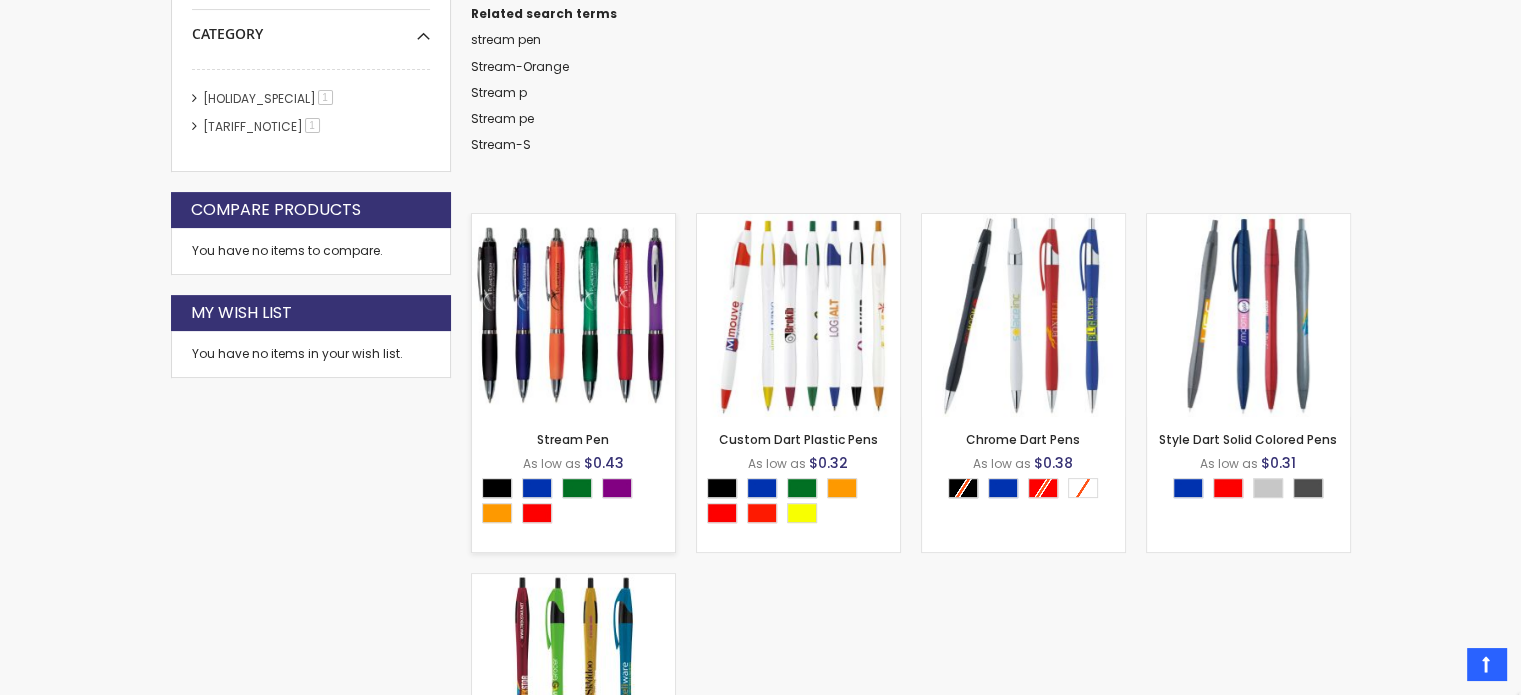 scroll, scrollTop: 570, scrollLeft: 0, axis: vertical 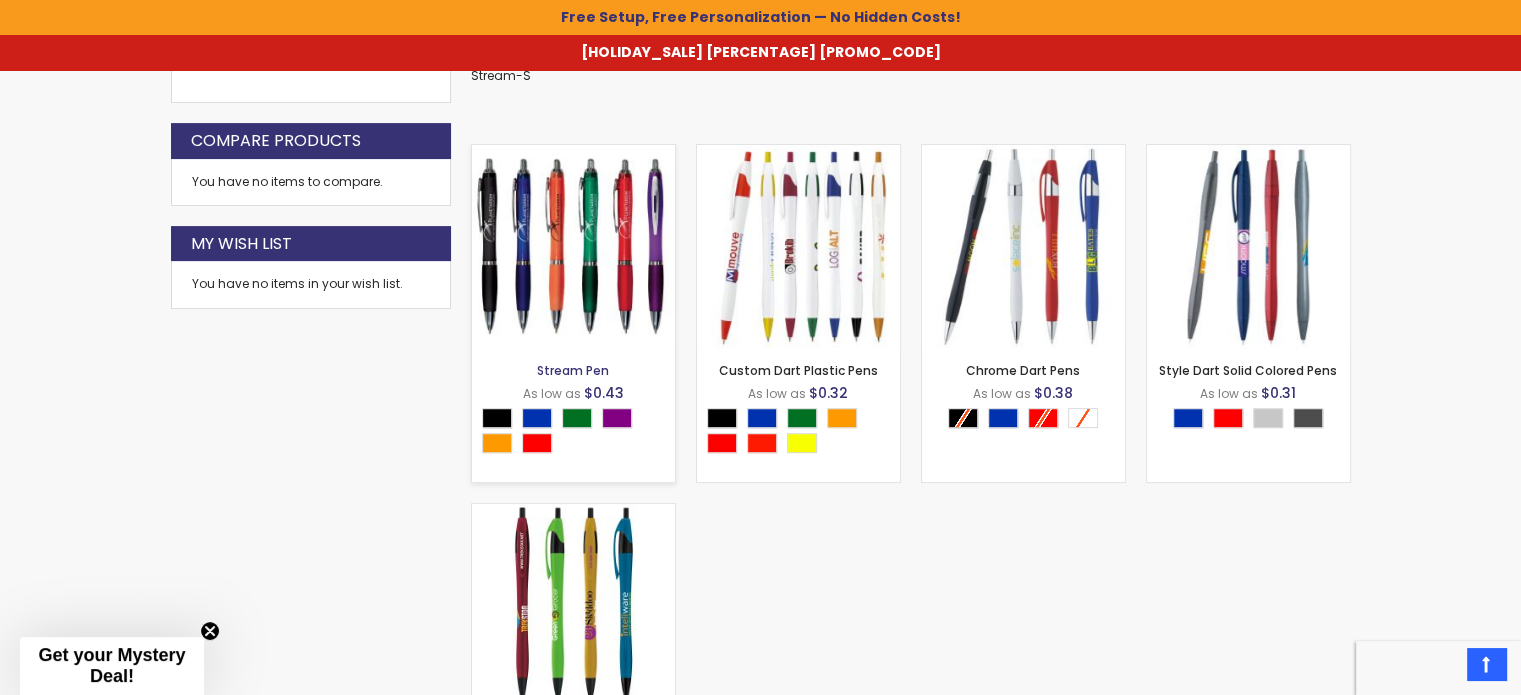 click on "Stream Pen" at bounding box center [573, 370] 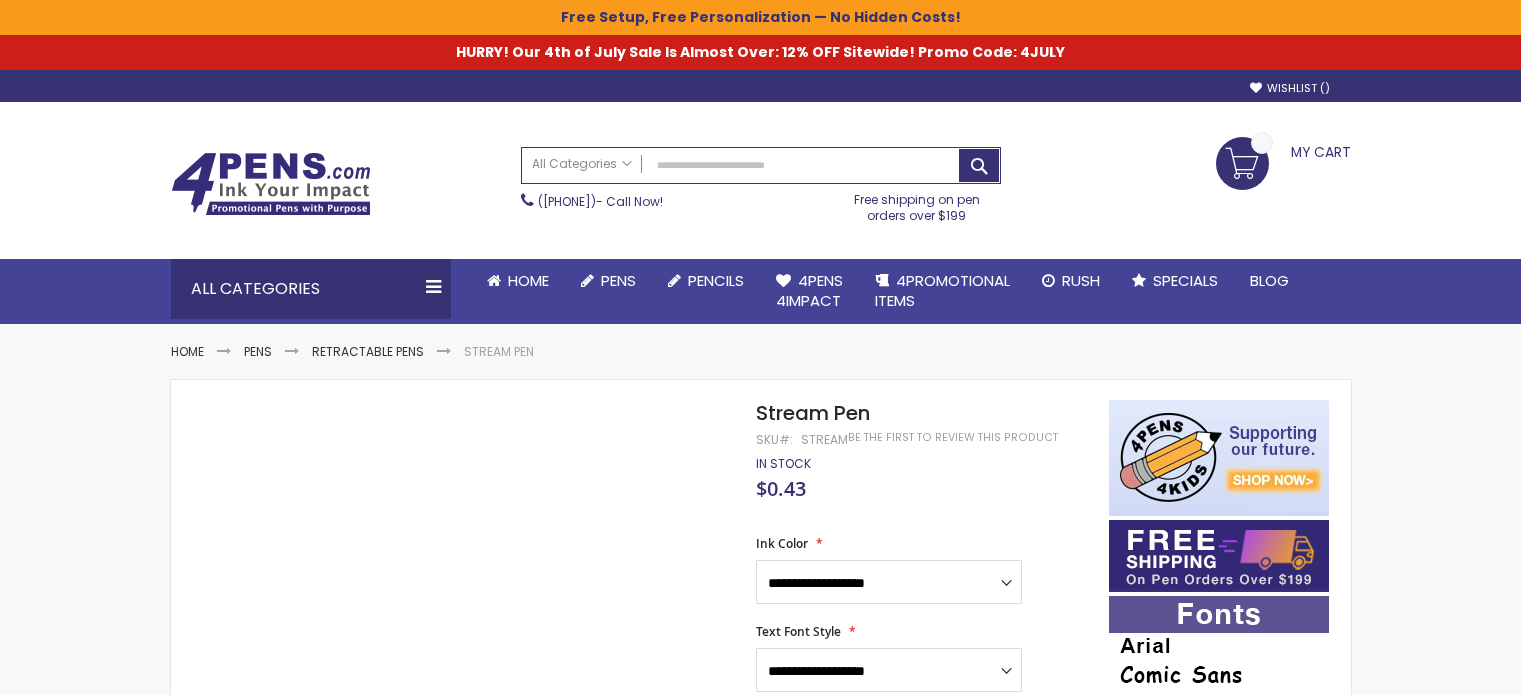 scroll, scrollTop: 200, scrollLeft: 0, axis: vertical 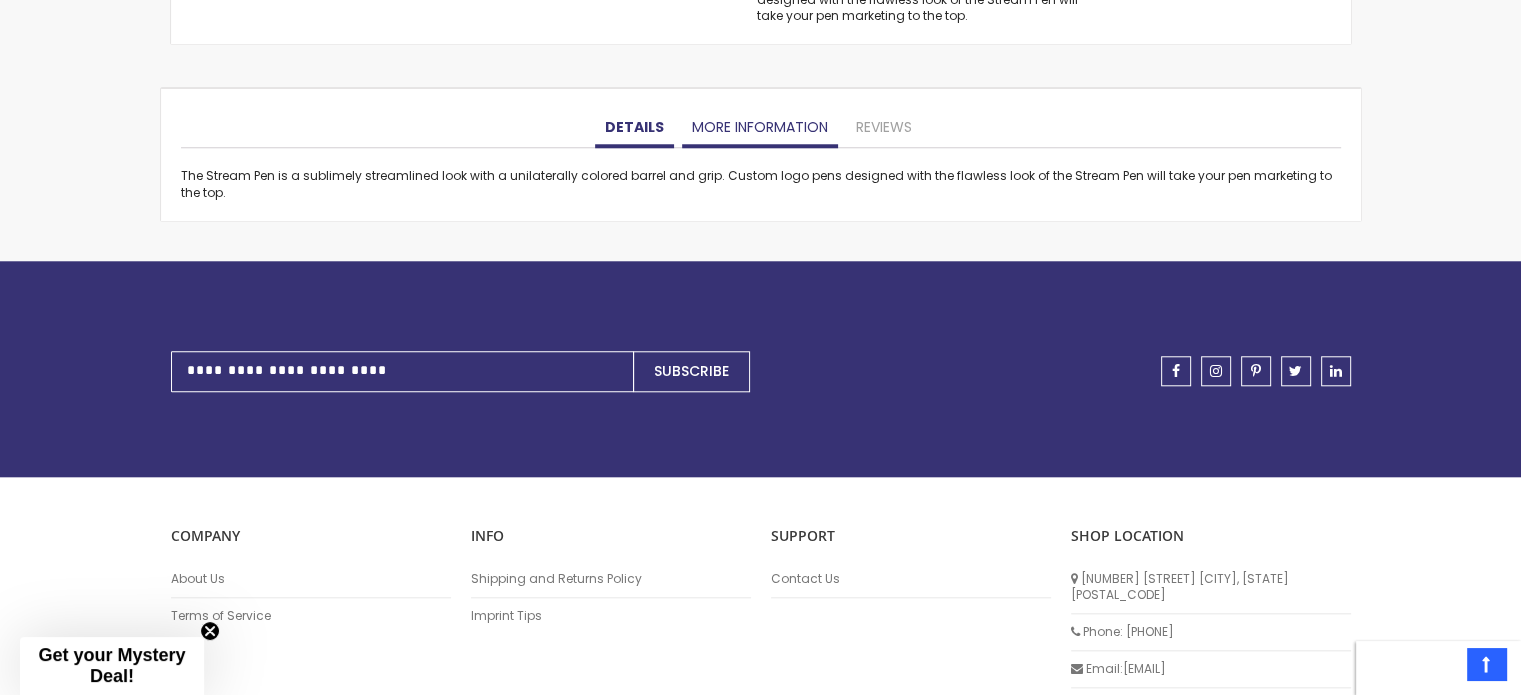 click on "More Information" at bounding box center (760, 128) 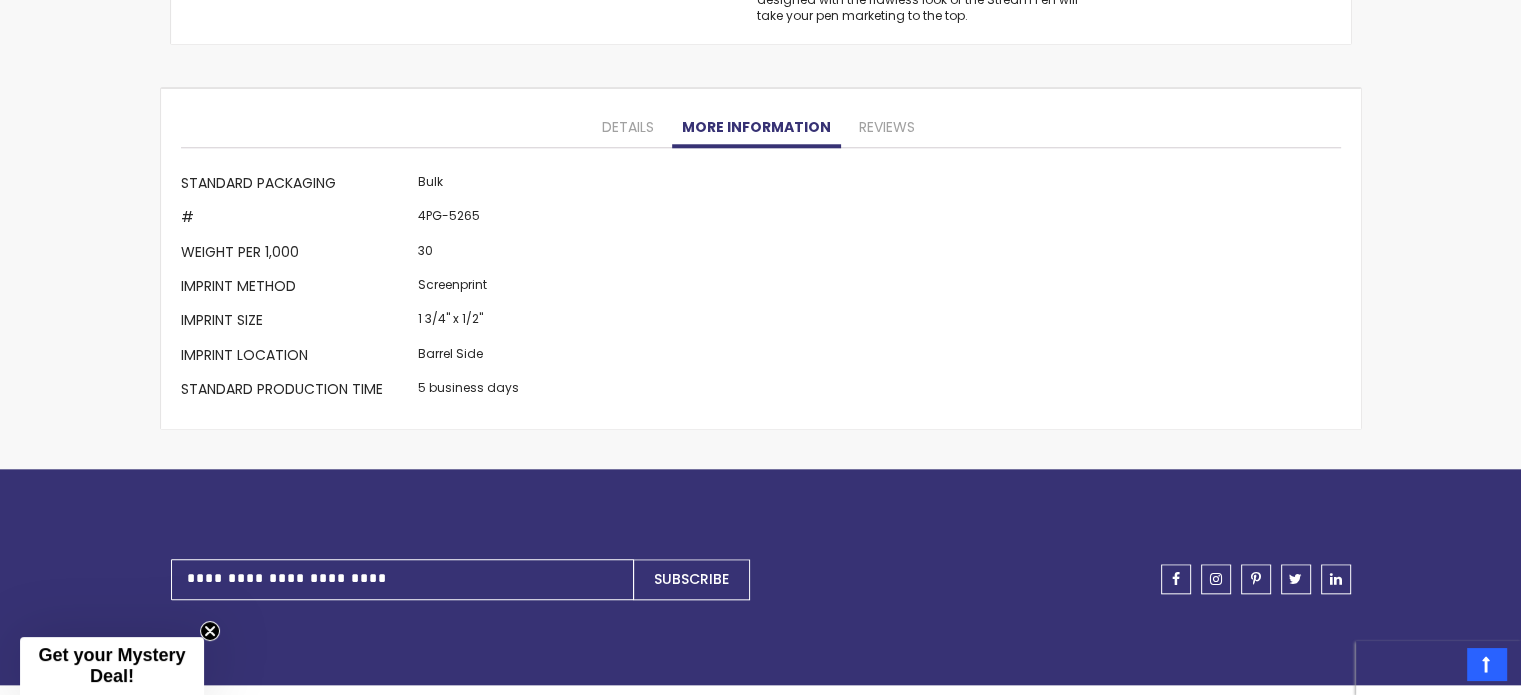 scroll, scrollTop: 2028, scrollLeft: 0, axis: vertical 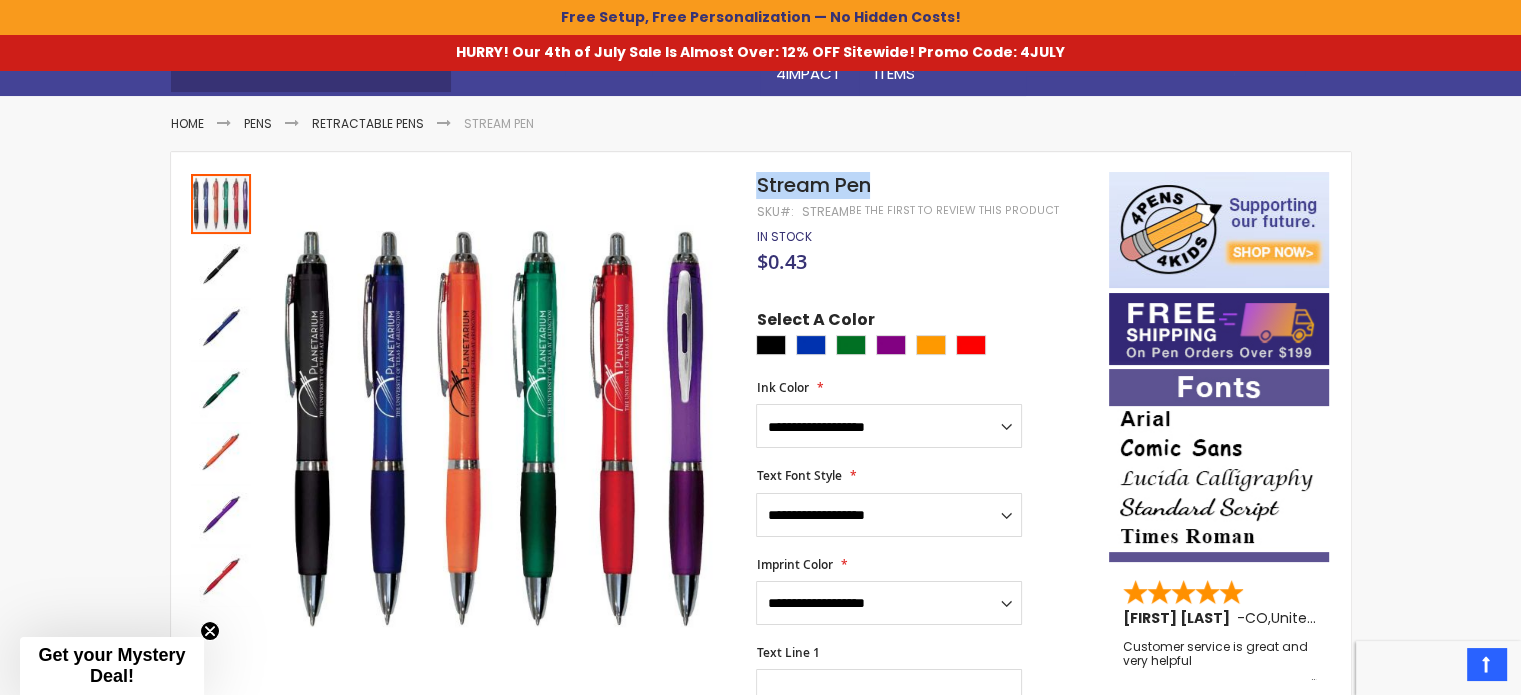 drag, startPoint x: 846, startPoint y: 187, endPoint x: 756, endPoint y: 193, distance: 90.199776 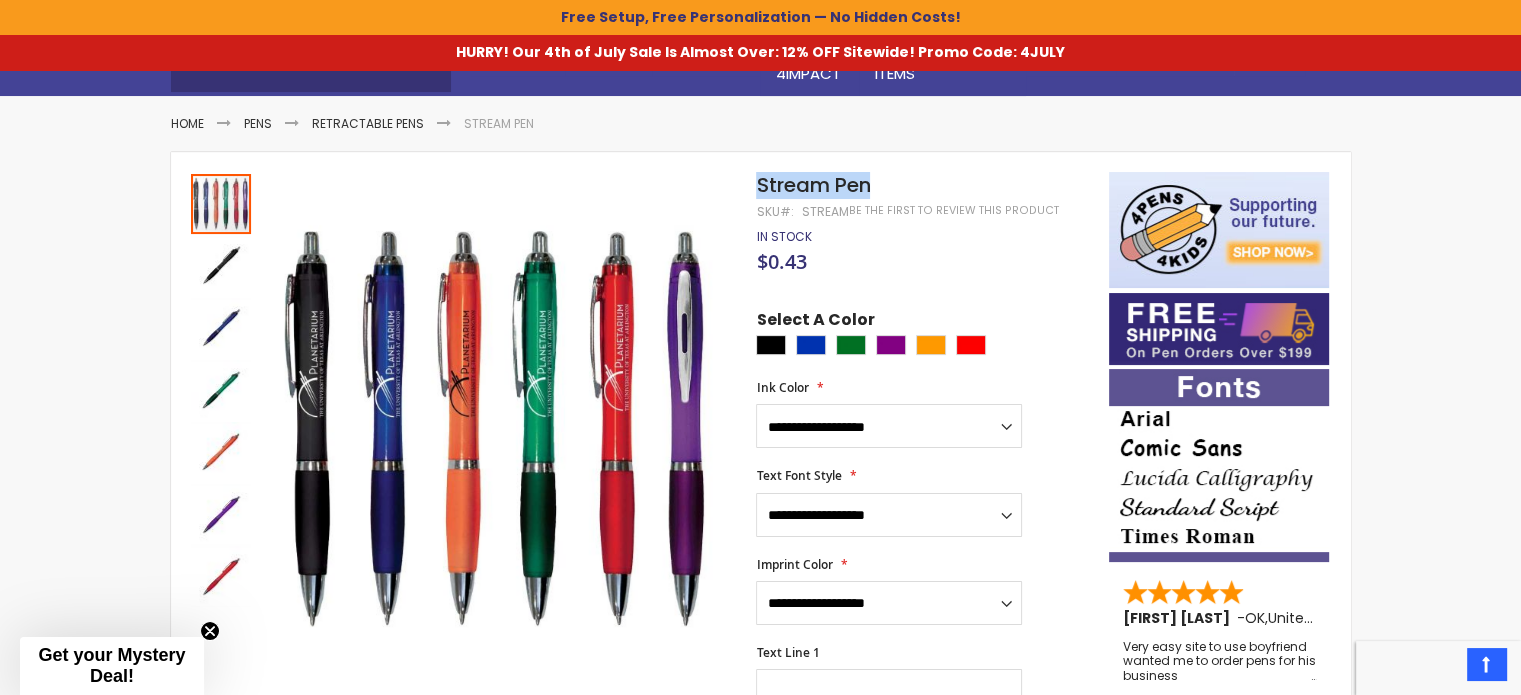 click on "Stream Pen" at bounding box center (922, 185) 